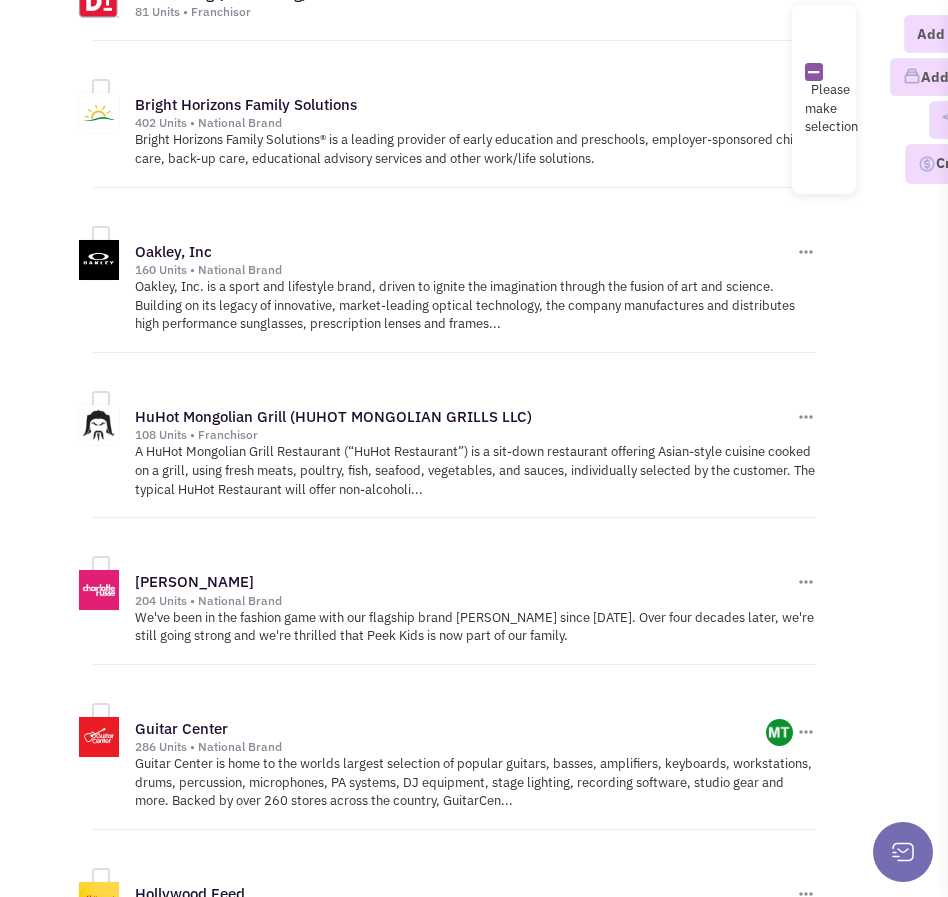 scroll, scrollTop: 0, scrollLeft: 0, axis: both 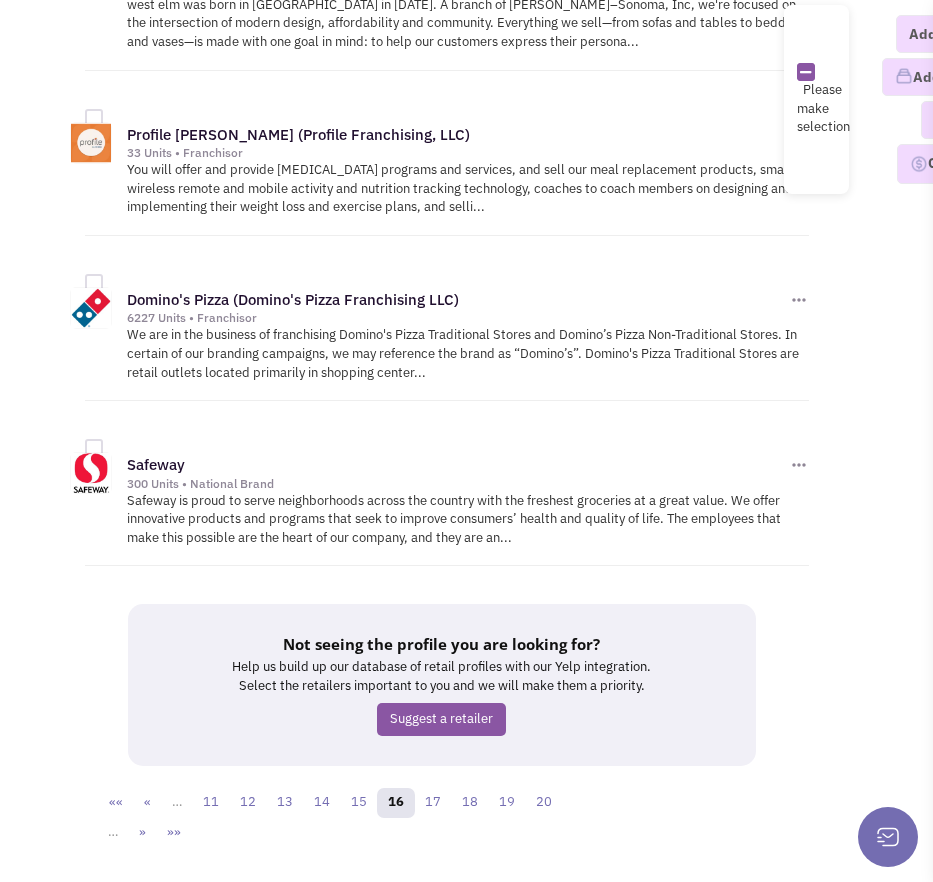 click on "«« « … 11 12 13 14 15 16 17 18 19 20 … » »»" at bounding box center (339, 818) 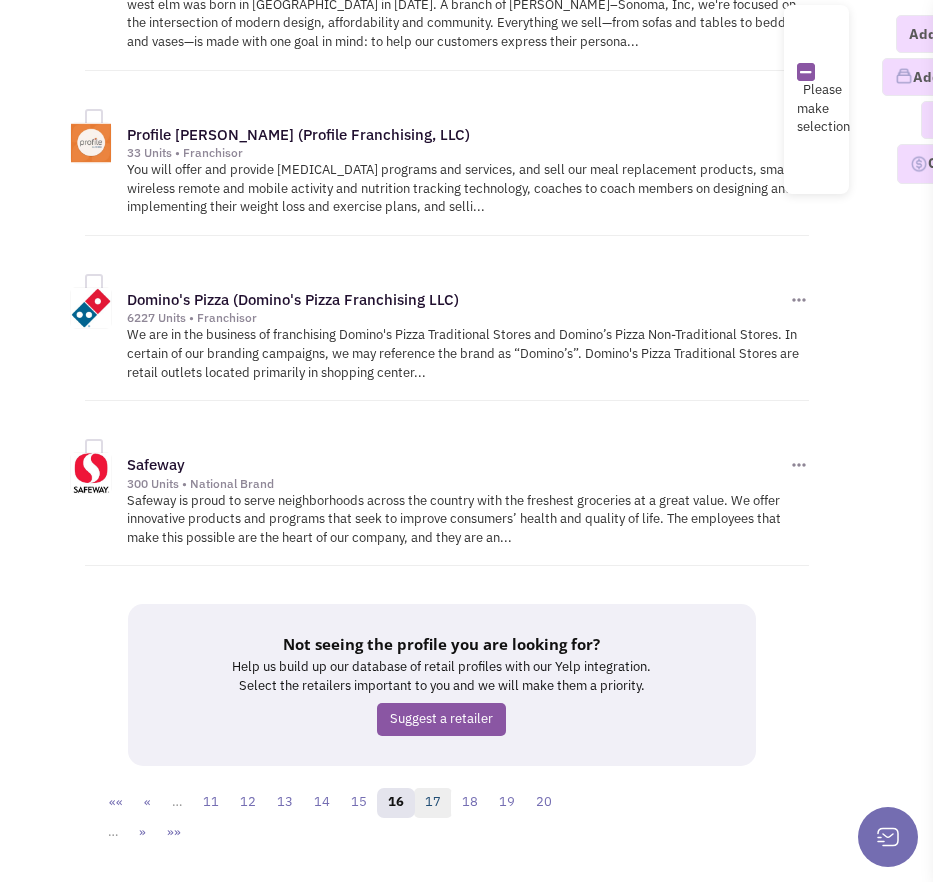 click on "17" at bounding box center [433, 803] 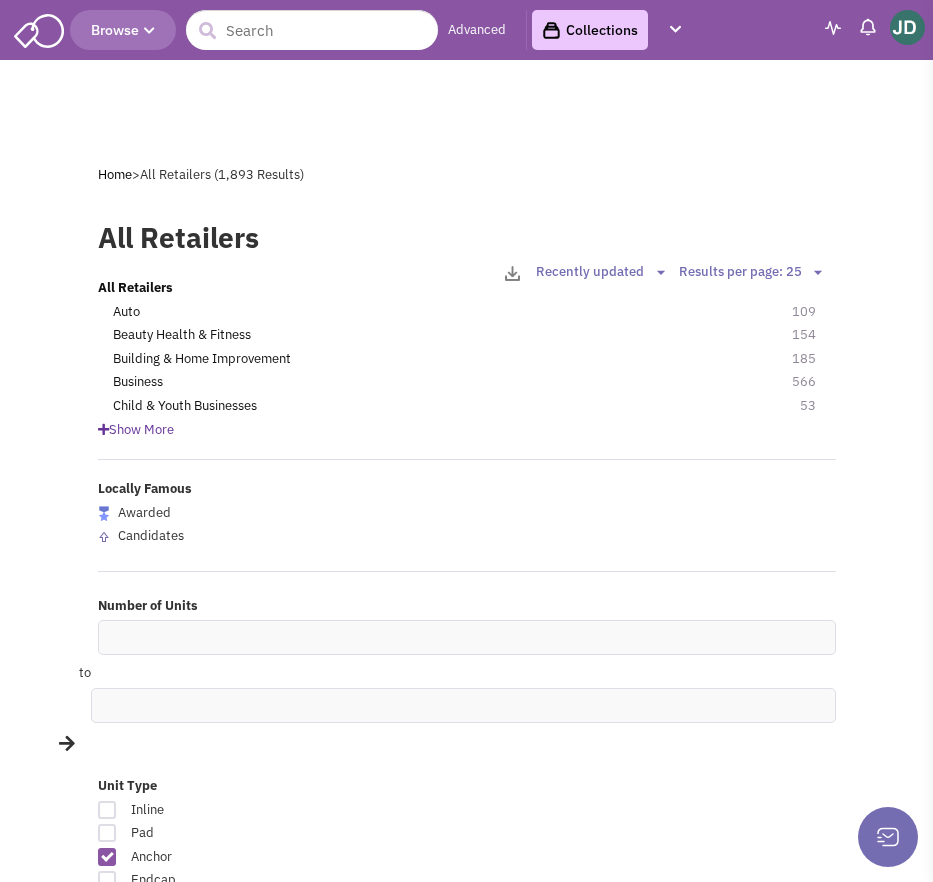 scroll, scrollTop: 0, scrollLeft: 0, axis: both 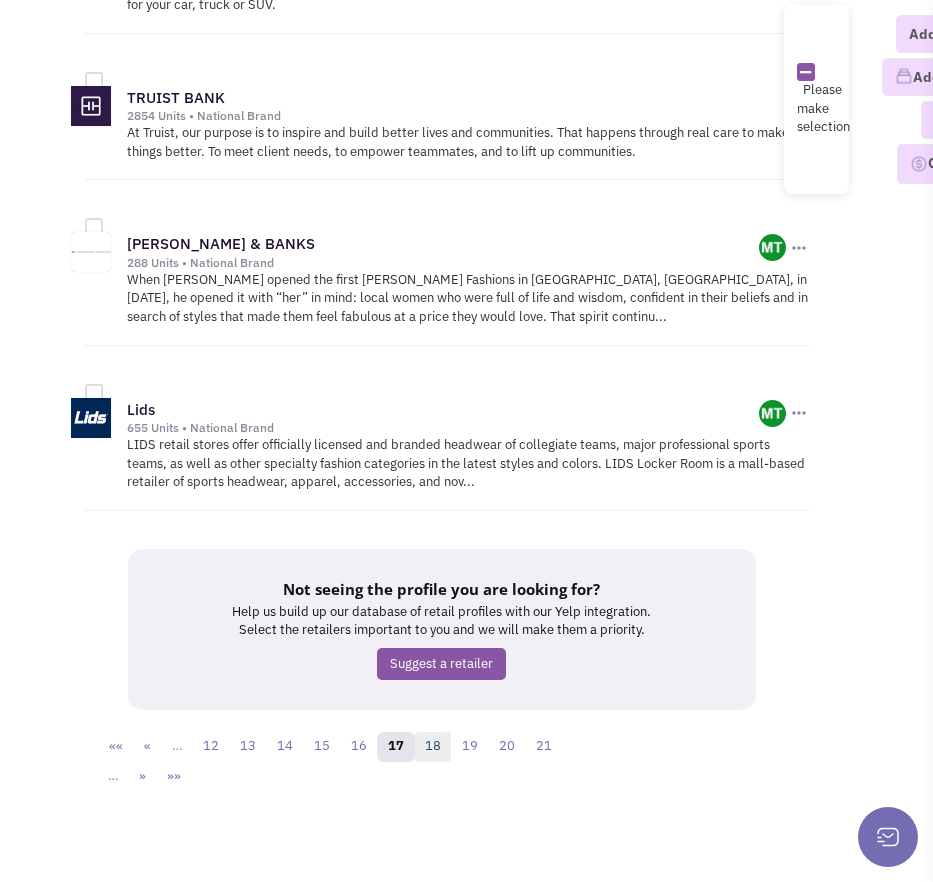 click on "18" at bounding box center [433, 747] 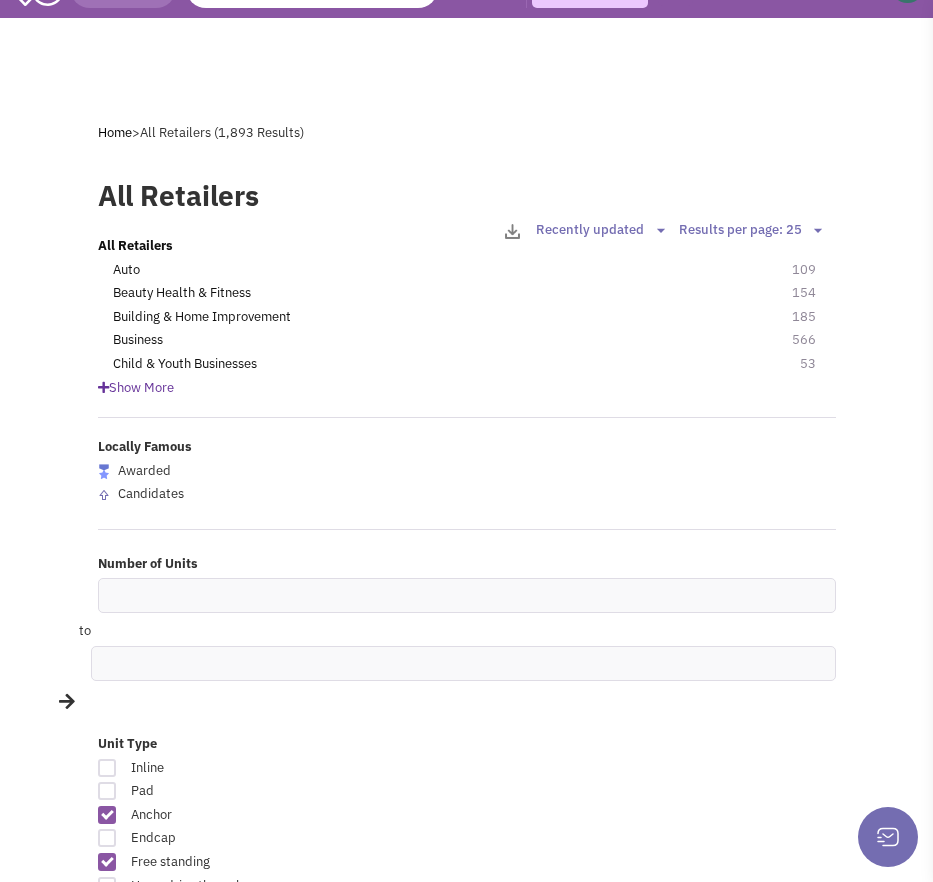 scroll, scrollTop: 0, scrollLeft: 0, axis: both 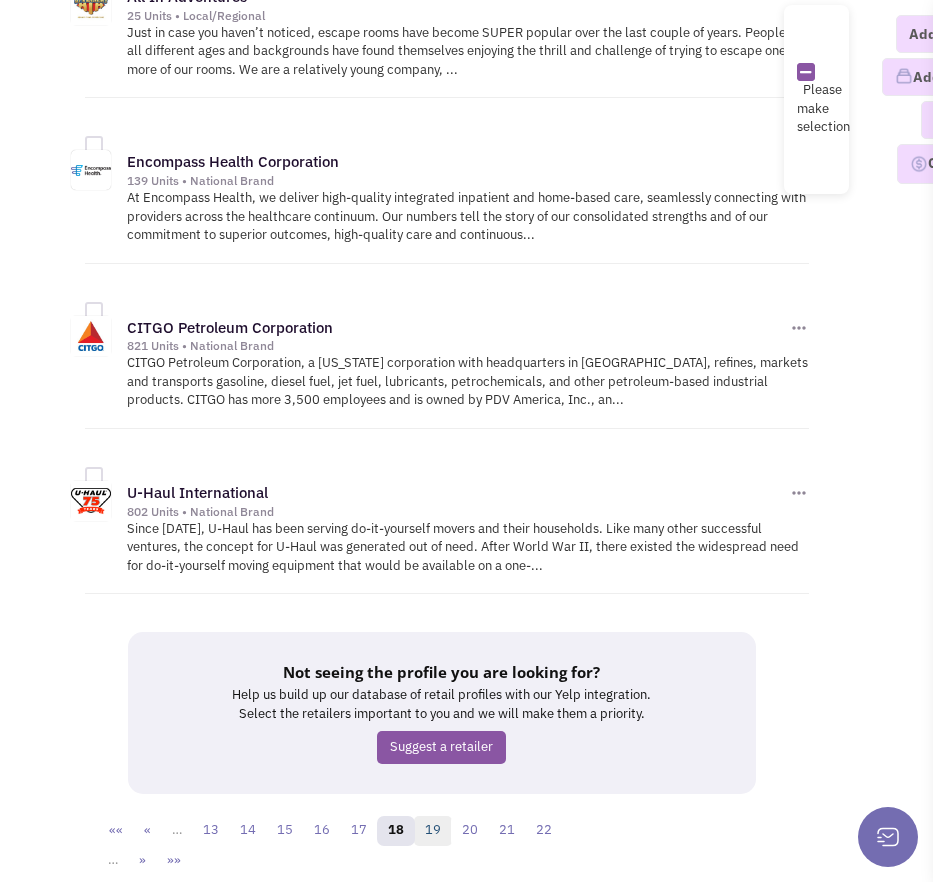 click on "19" at bounding box center [433, 831] 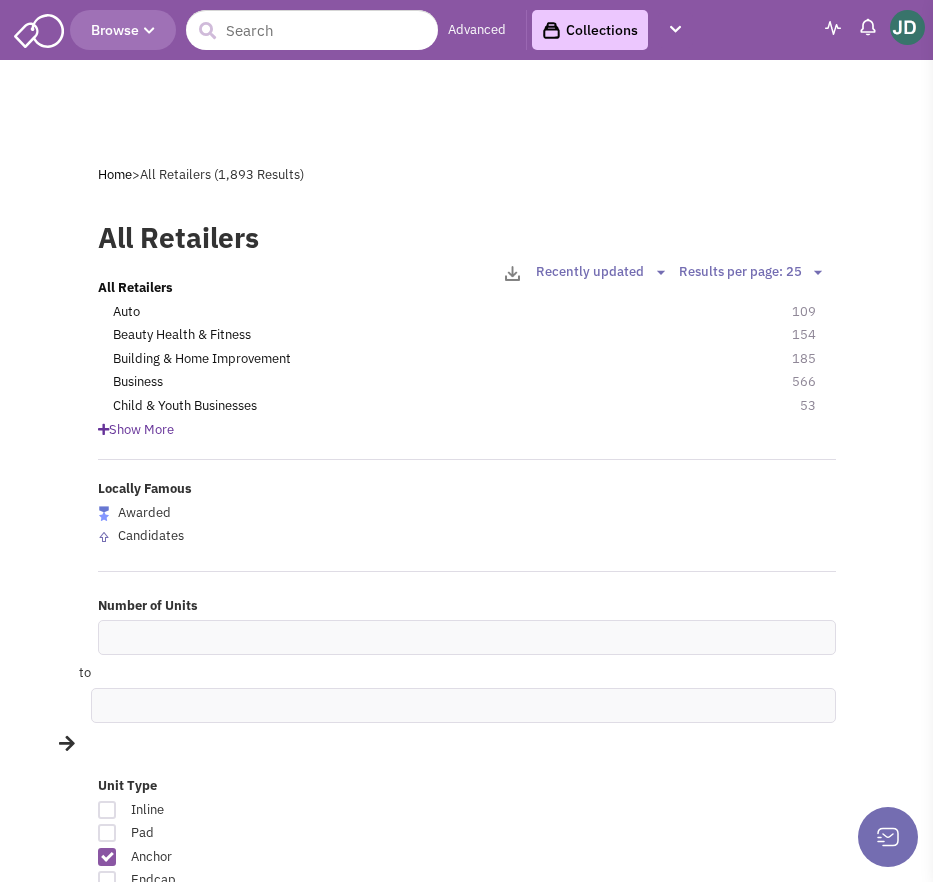 scroll, scrollTop: 0, scrollLeft: 0, axis: both 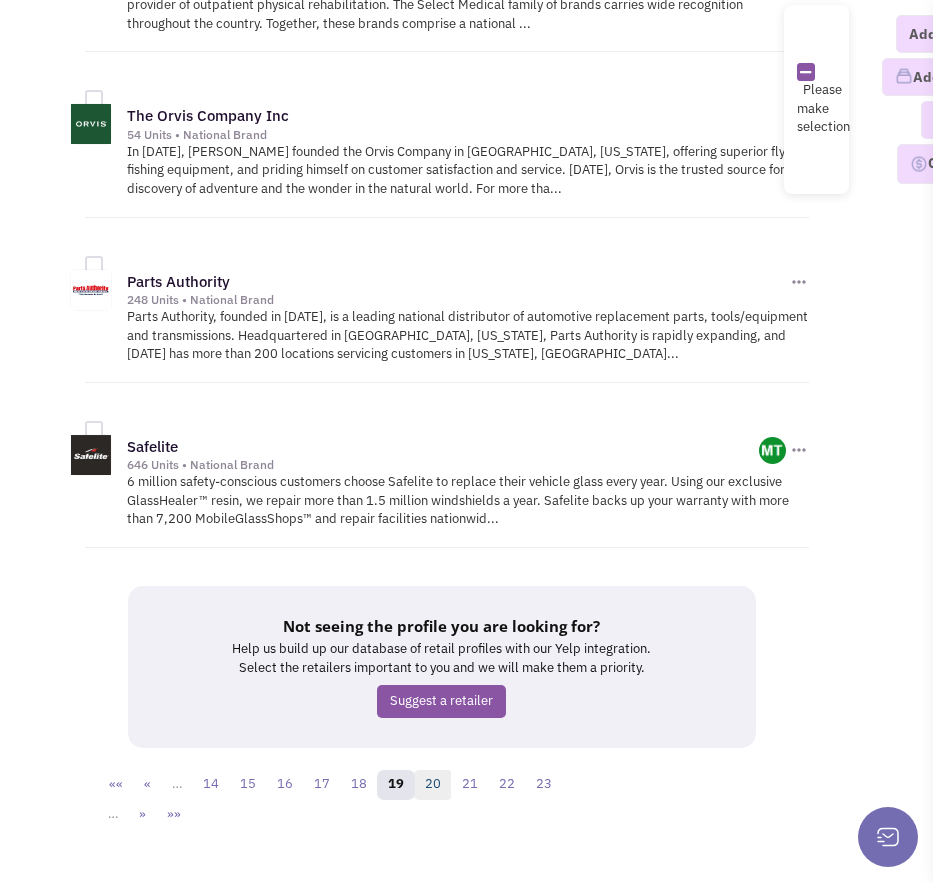 click on "20" at bounding box center (433, 785) 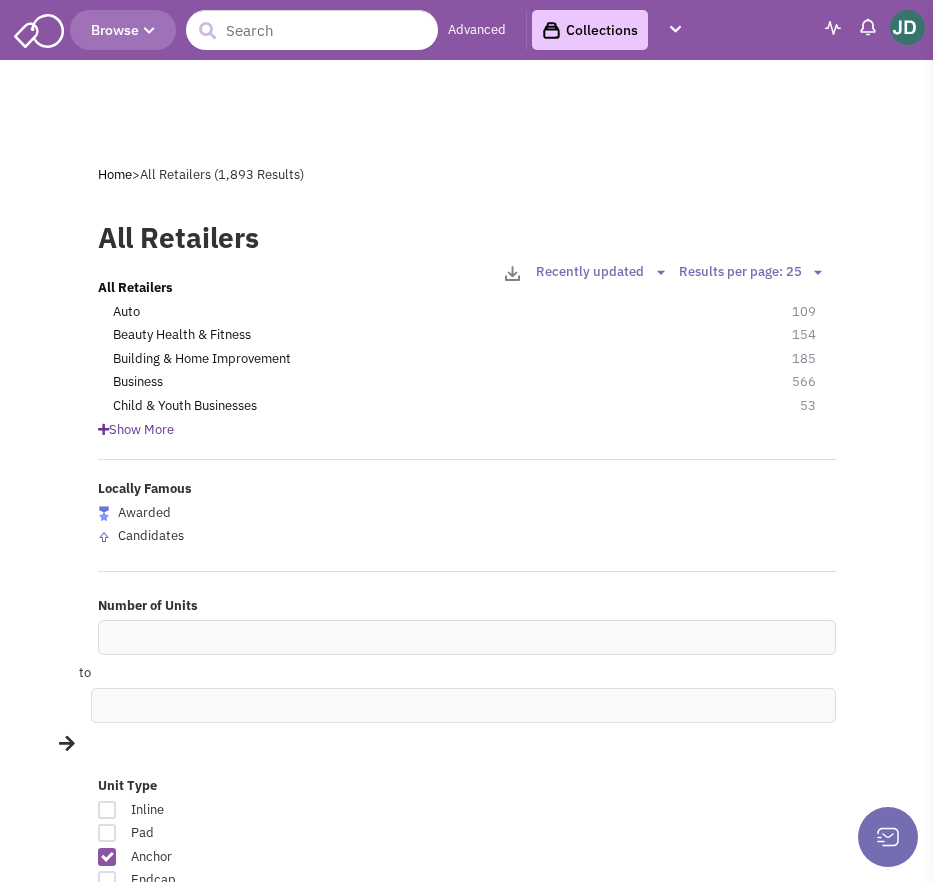 scroll, scrollTop: 0, scrollLeft: 0, axis: both 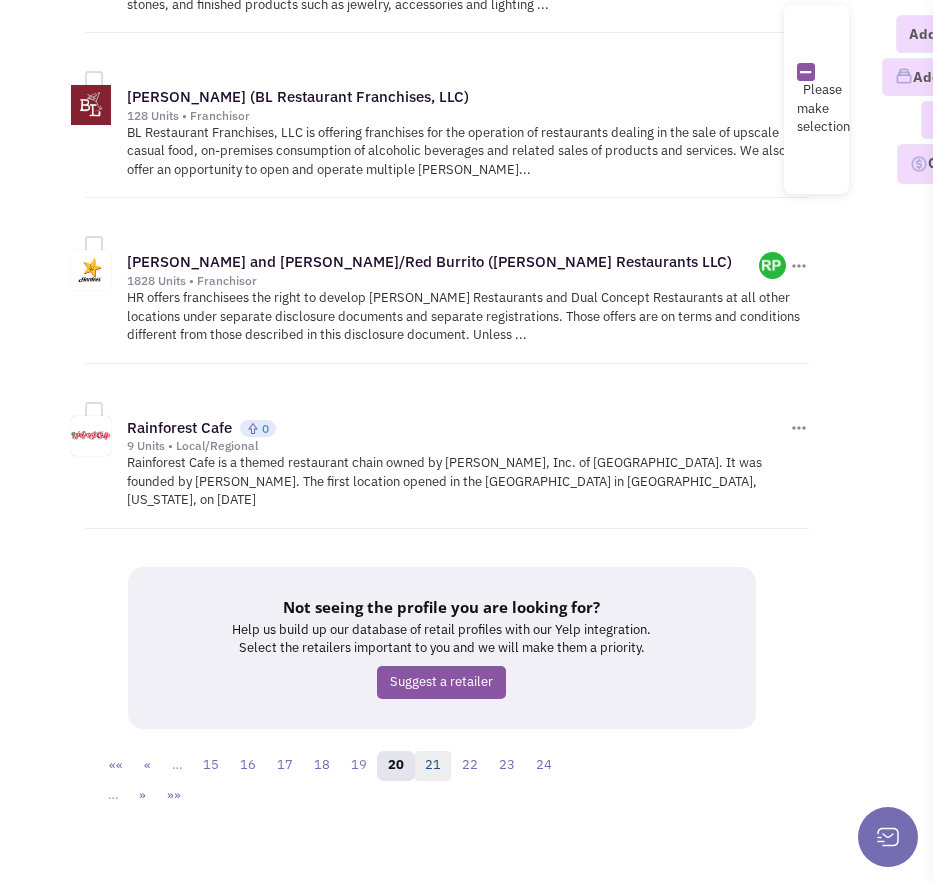 click on "21" at bounding box center (433, 766) 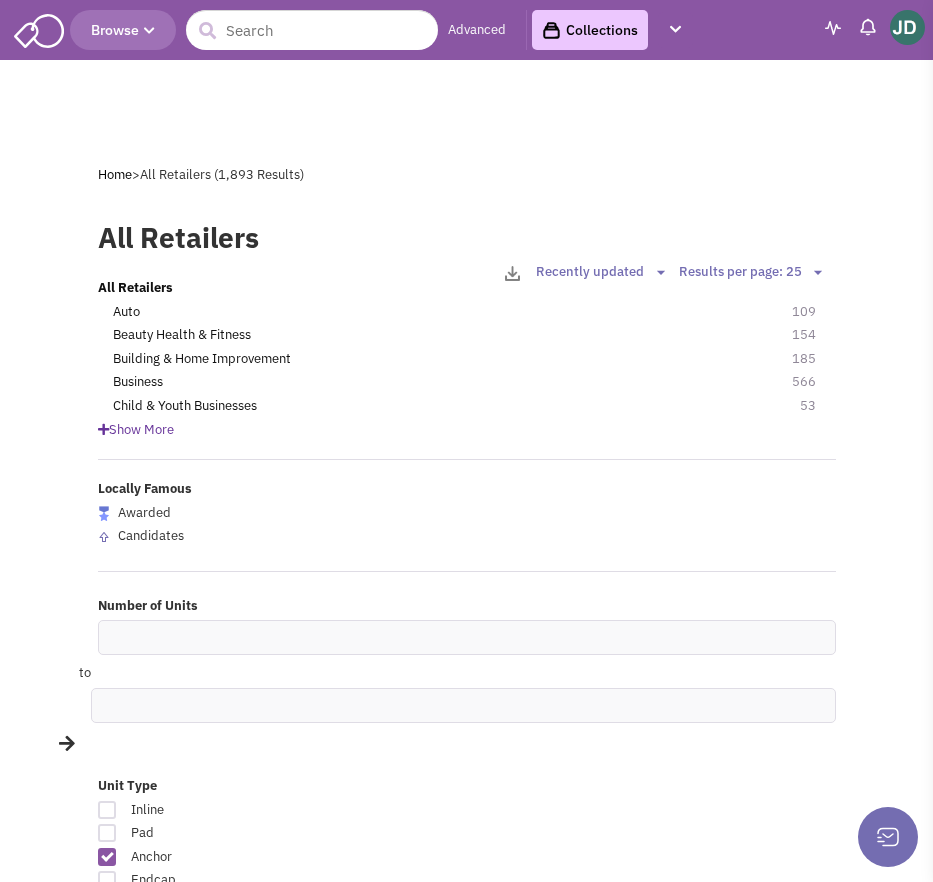 scroll, scrollTop: 1868, scrollLeft: 0, axis: vertical 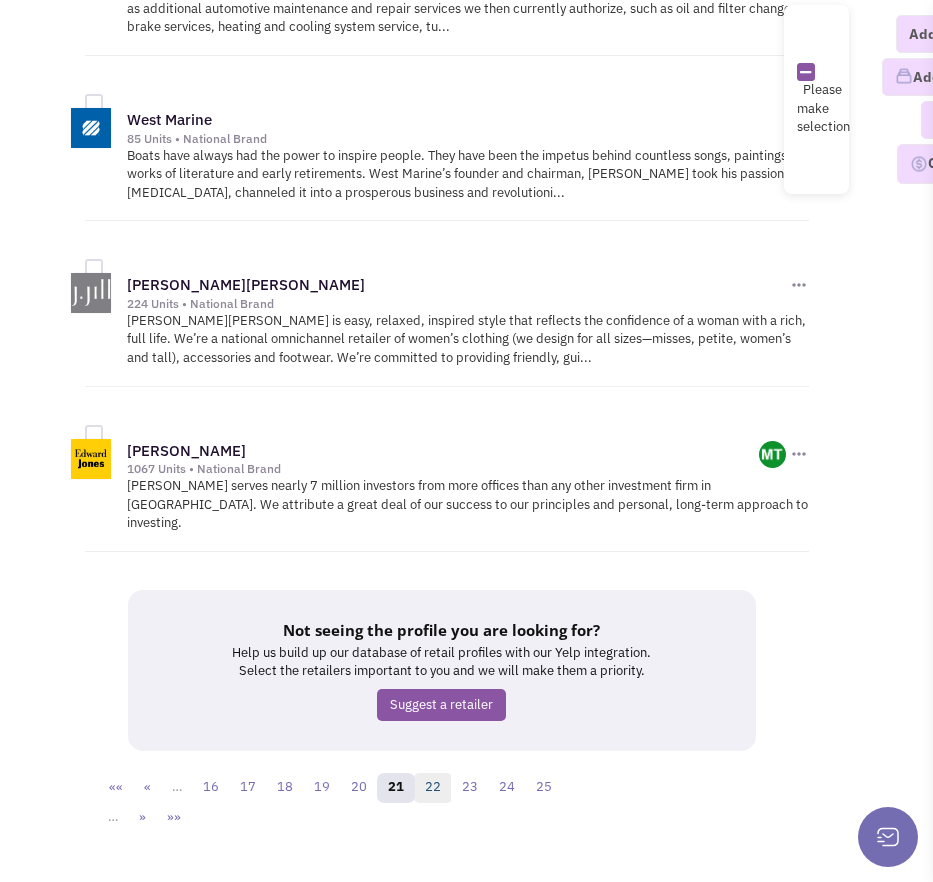 click on "22" at bounding box center [433, 788] 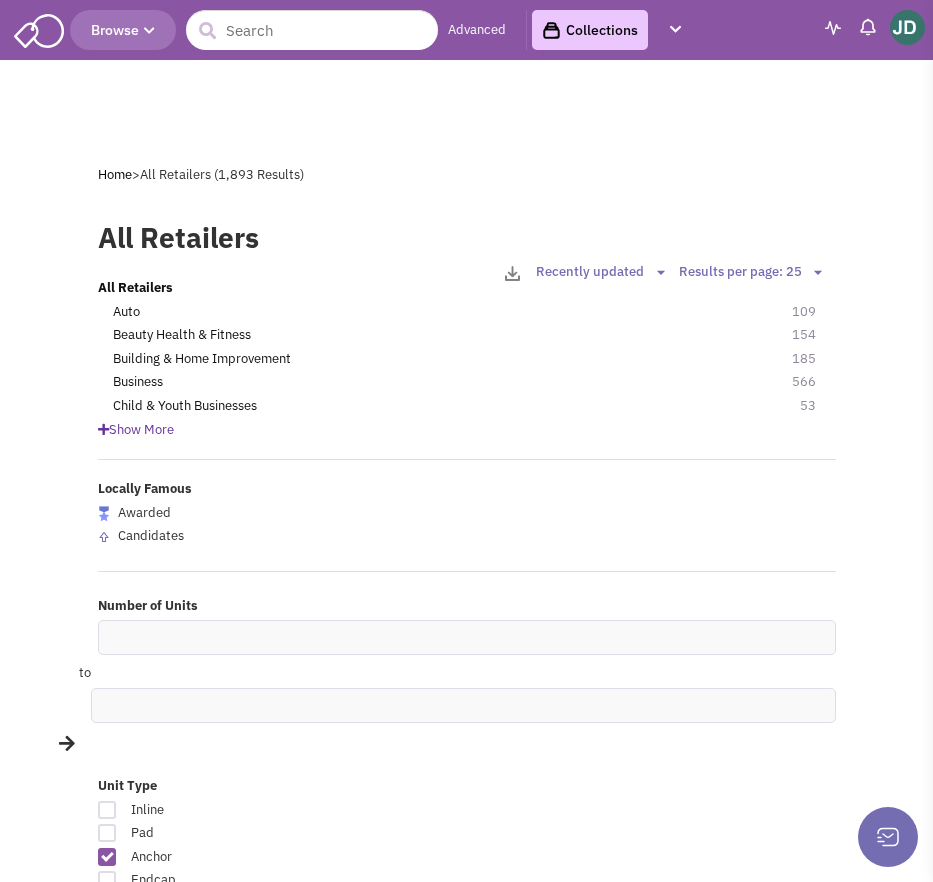 scroll, scrollTop: 598, scrollLeft: 0, axis: vertical 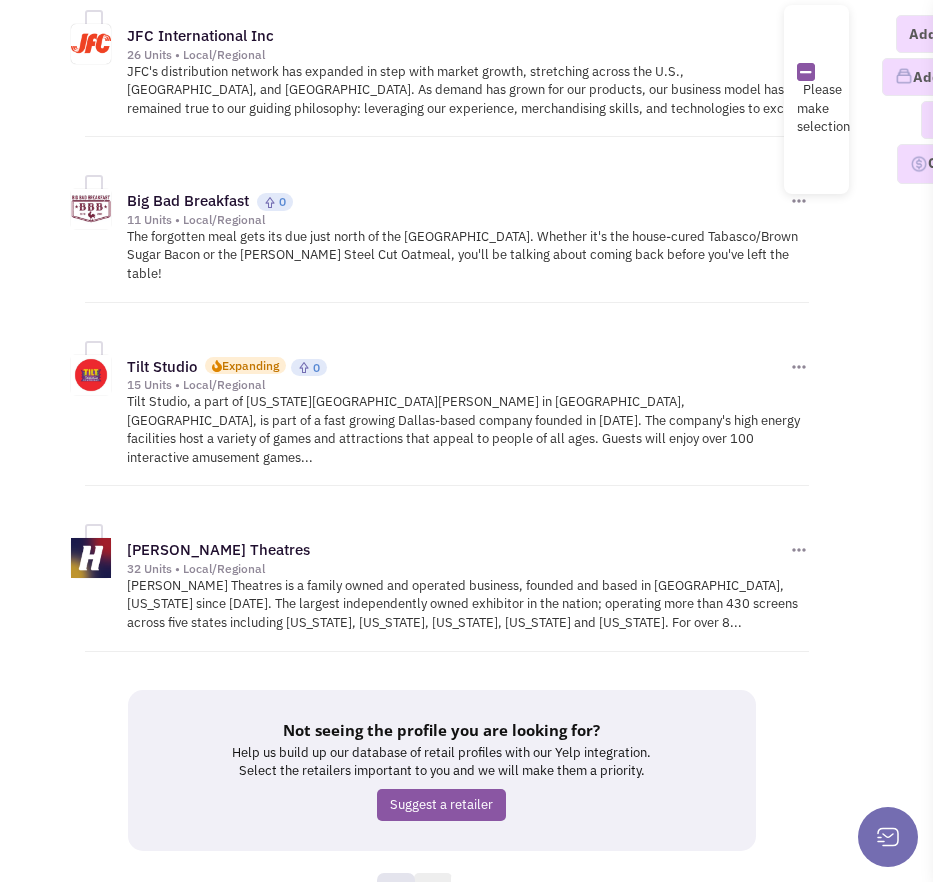click on "23" at bounding box center [433, 888] 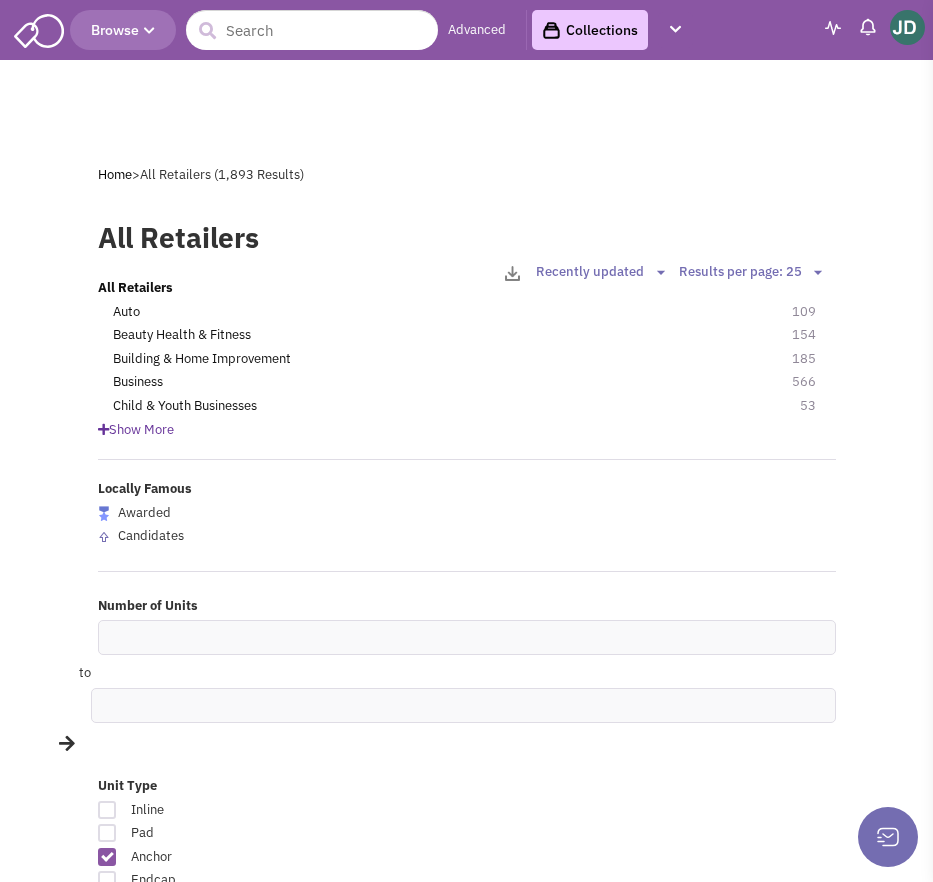 scroll, scrollTop: 0, scrollLeft: 0, axis: both 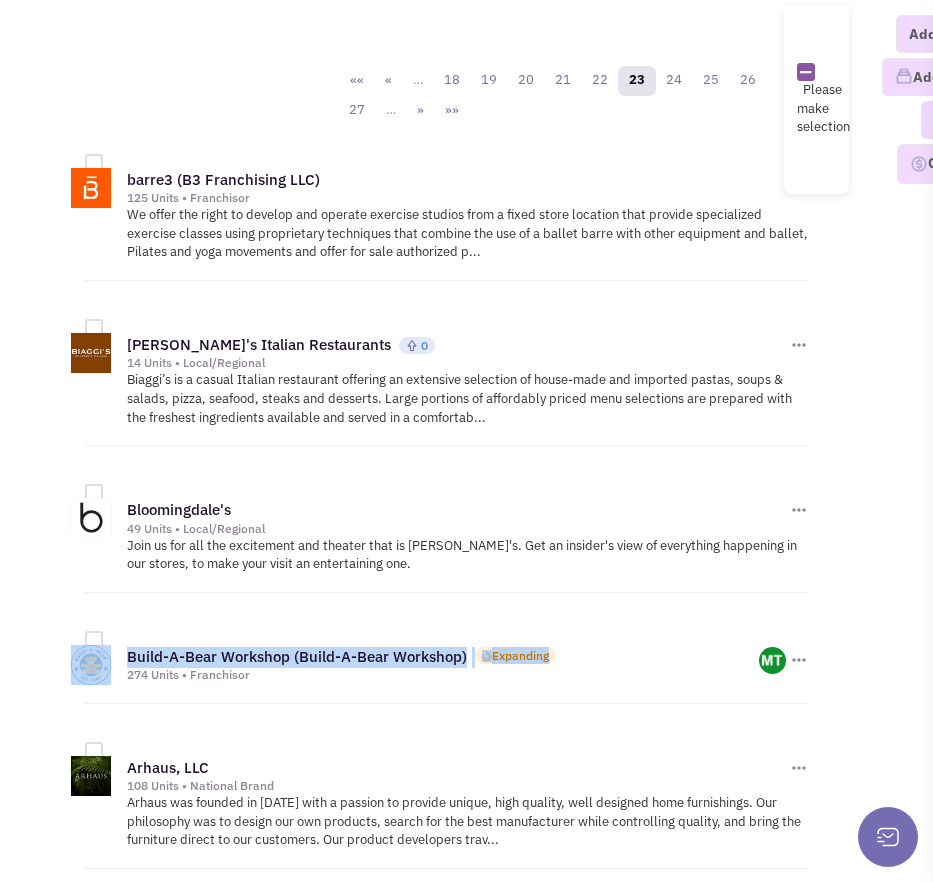 drag, startPoint x: 548, startPoint y: 652, endPoint x: 183, endPoint y: 605, distance: 368.01358 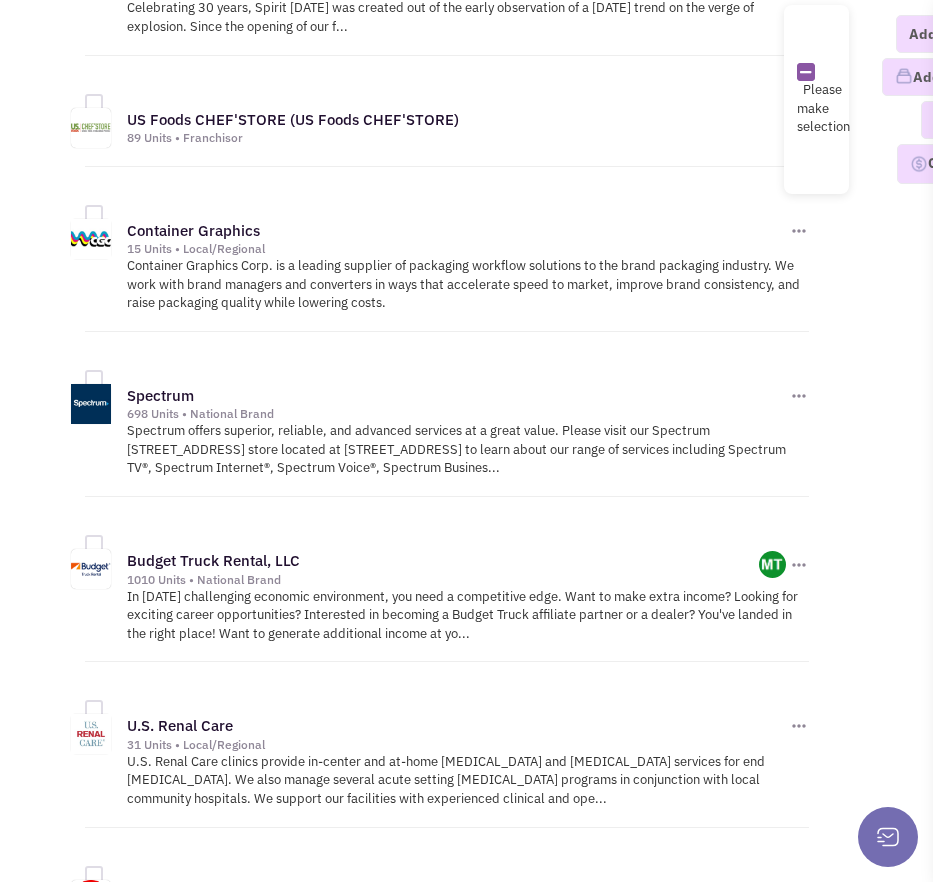 scroll, scrollTop: 3852, scrollLeft: 0, axis: vertical 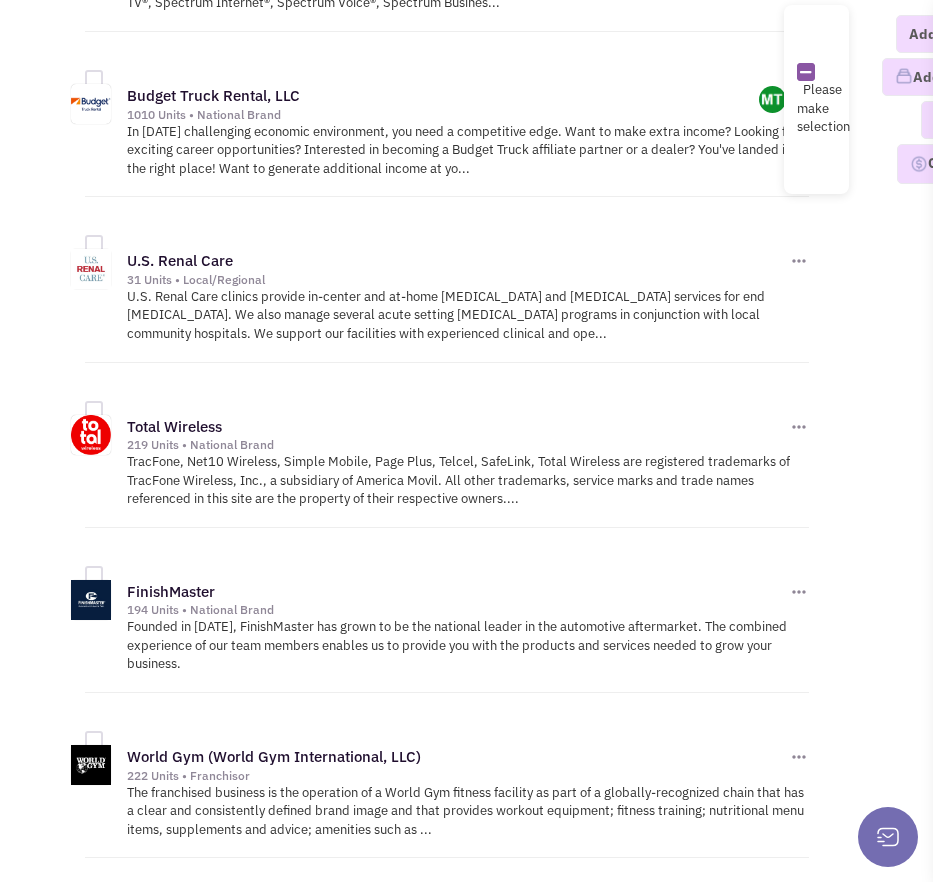 drag, startPoint x: 118, startPoint y: 585, endPoint x: 229, endPoint y: 592, distance: 111.220505 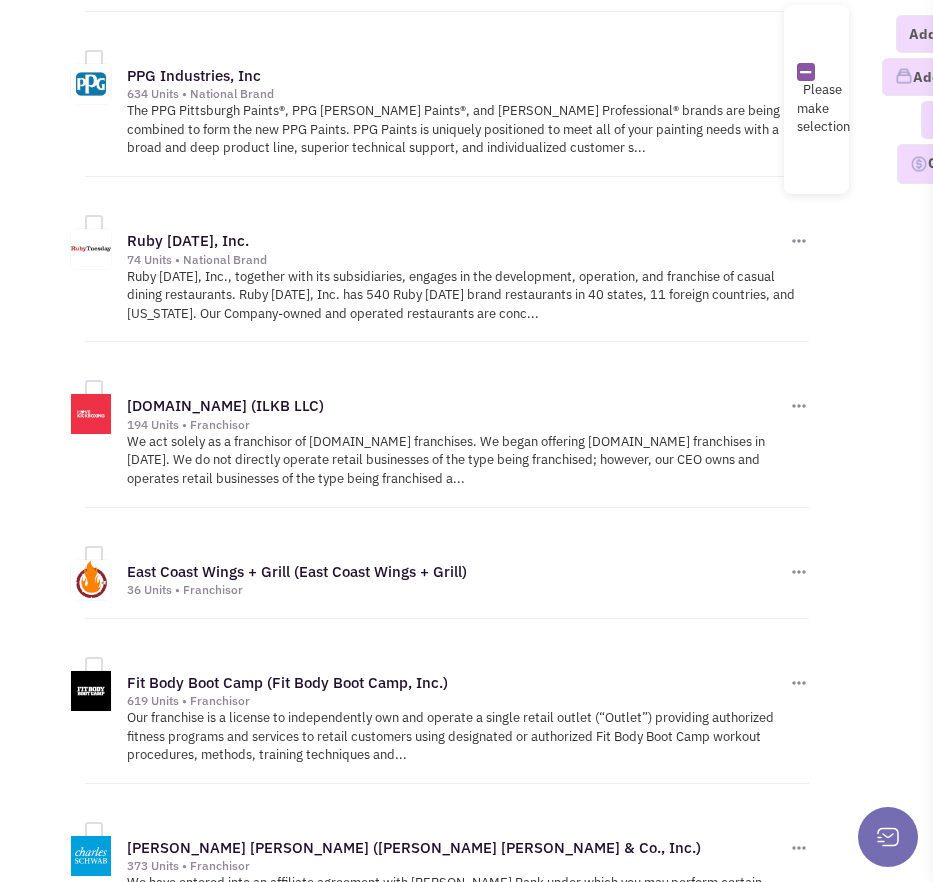 scroll, scrollTop: 5407, scrollLeft: 0, axis: vertical 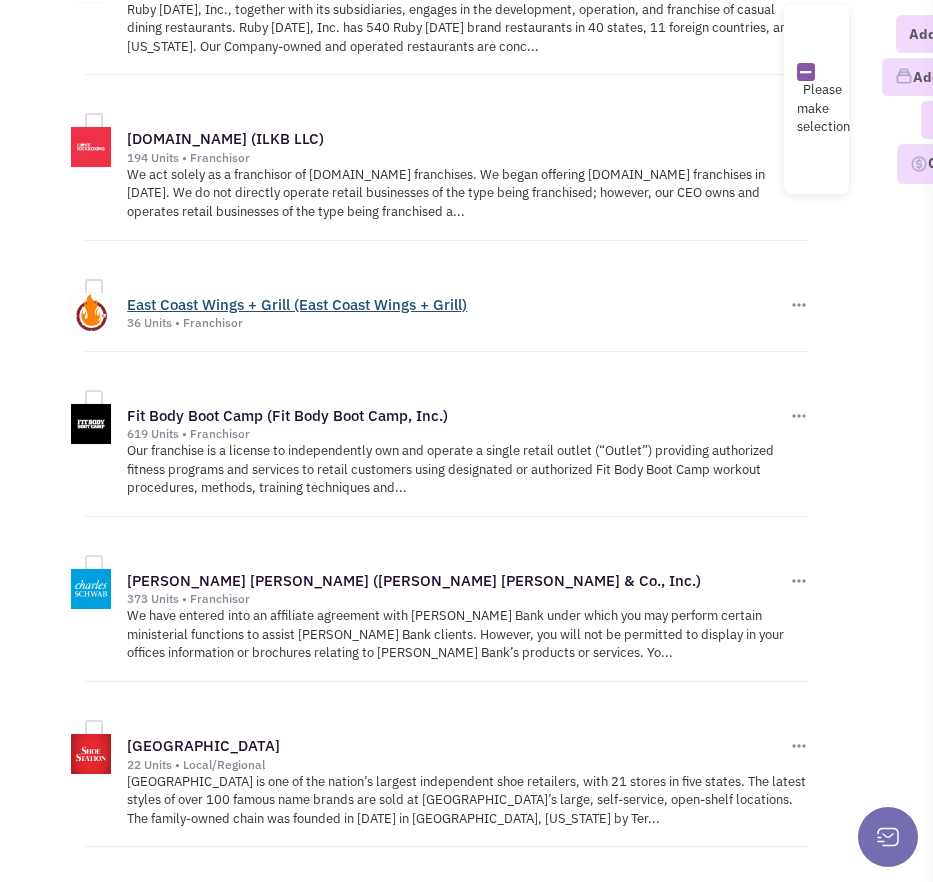 click on "East Coast Wings + Grill (East Coast Wings + Grill)" at bounding box center [297, 304] 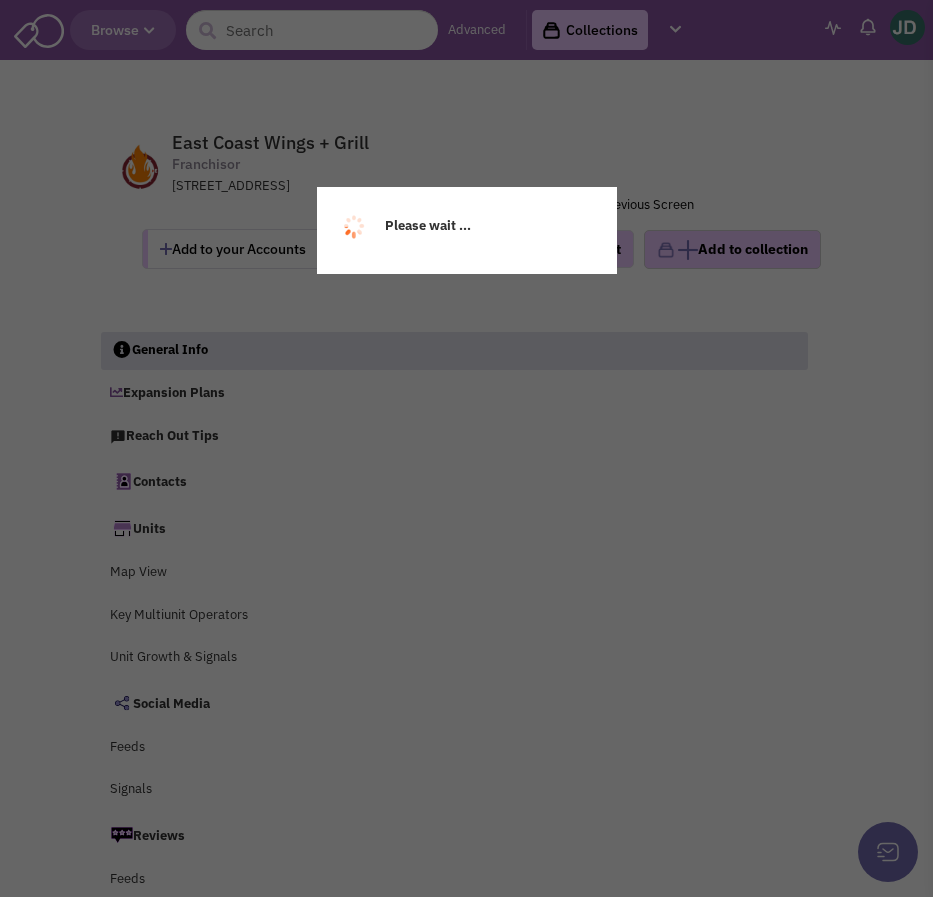 scroll, scrollTop: 0, scrollLeft: 0, axis: both 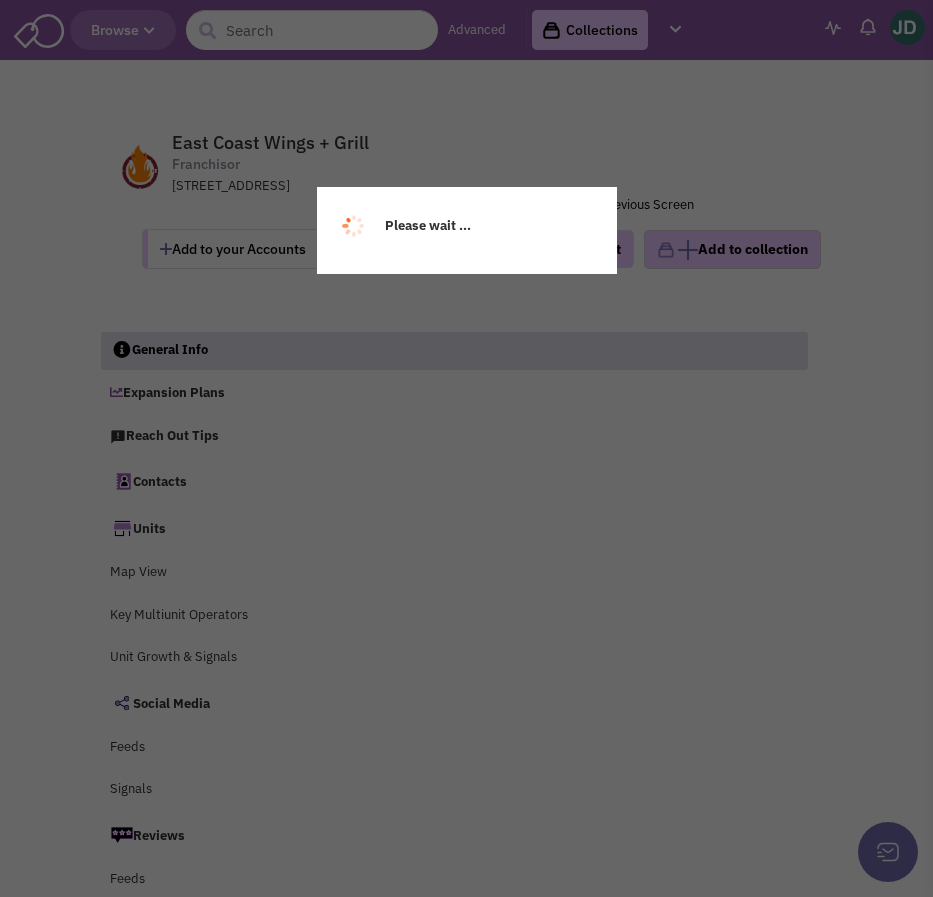 select 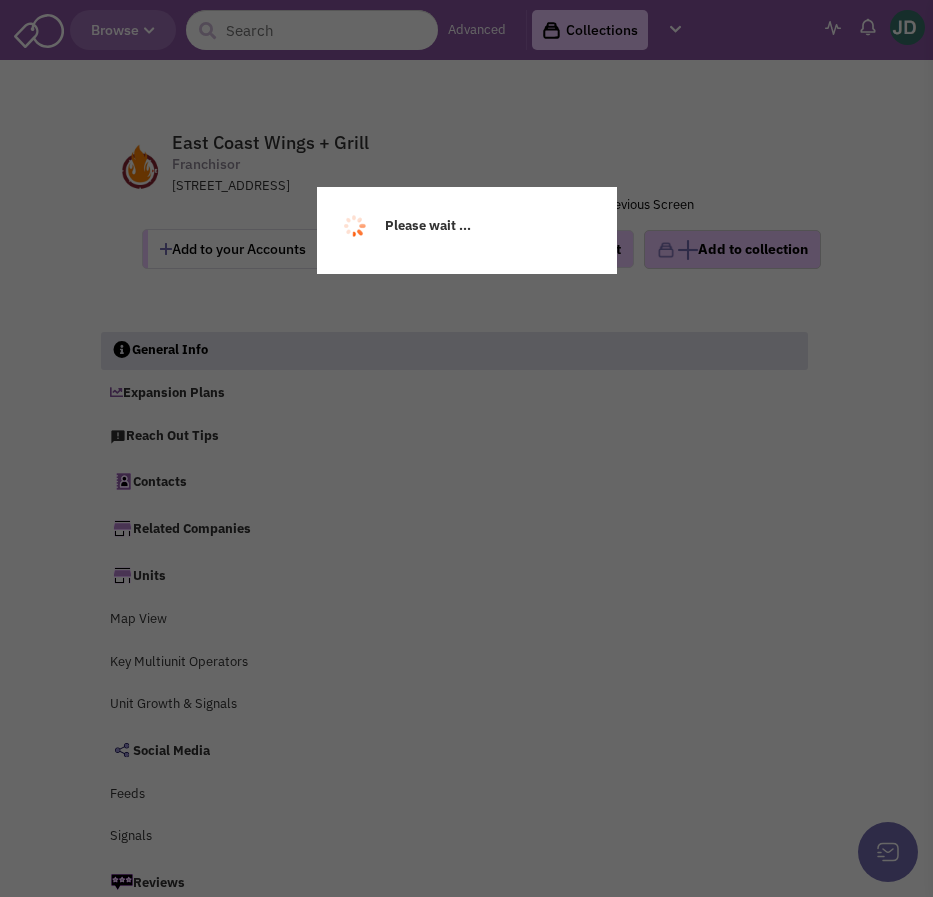 select 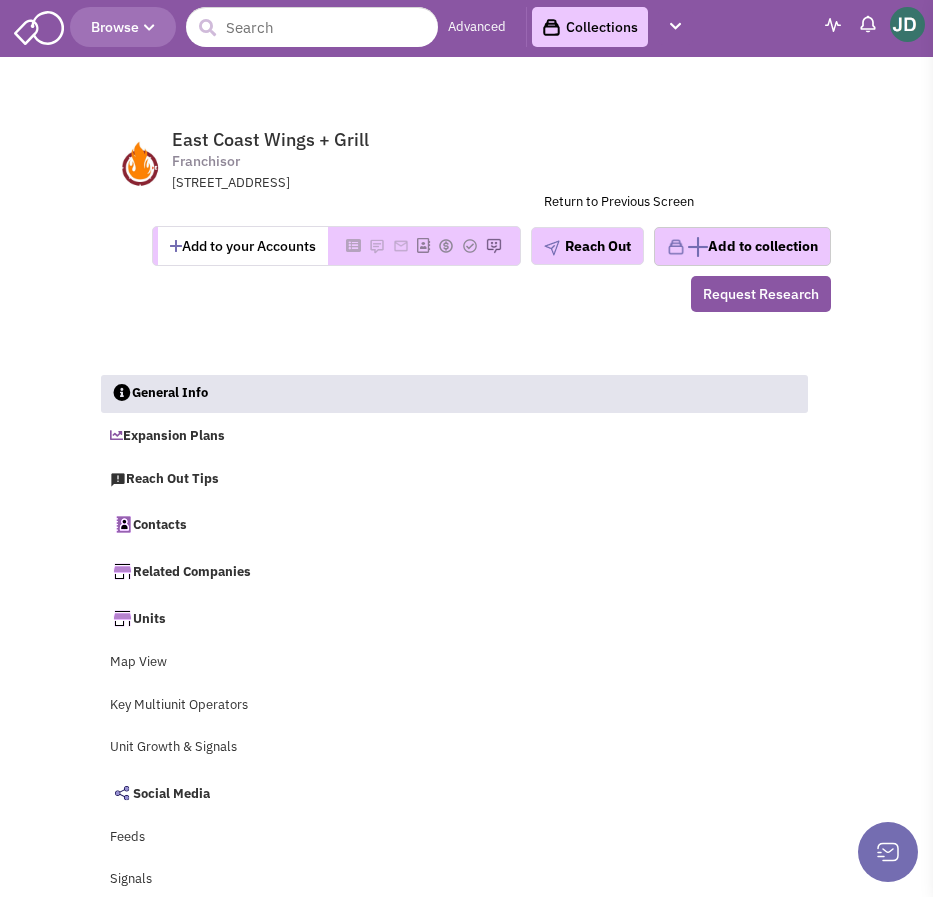 scroll, scrollTop: 4, scrollLeft: 0, axis: vertical 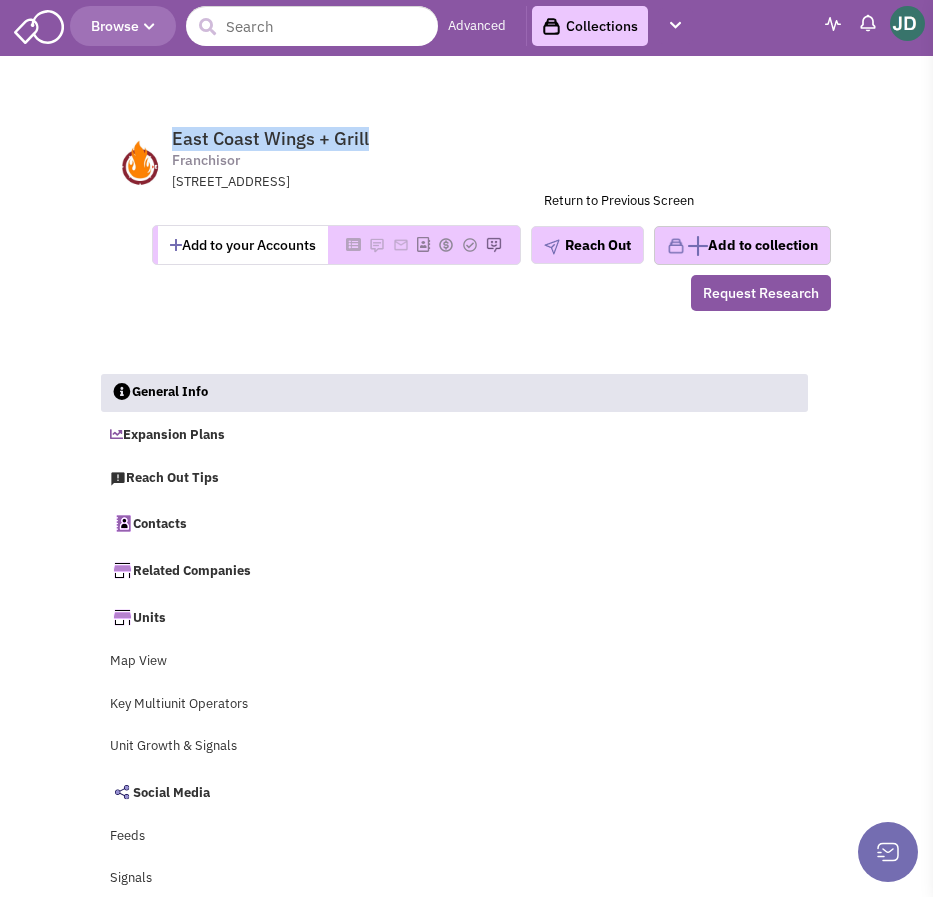 drag, startPoint x: 167, startPoint y: 131, endPoint x: 346, endPoint y: 148, distance: 179.80545 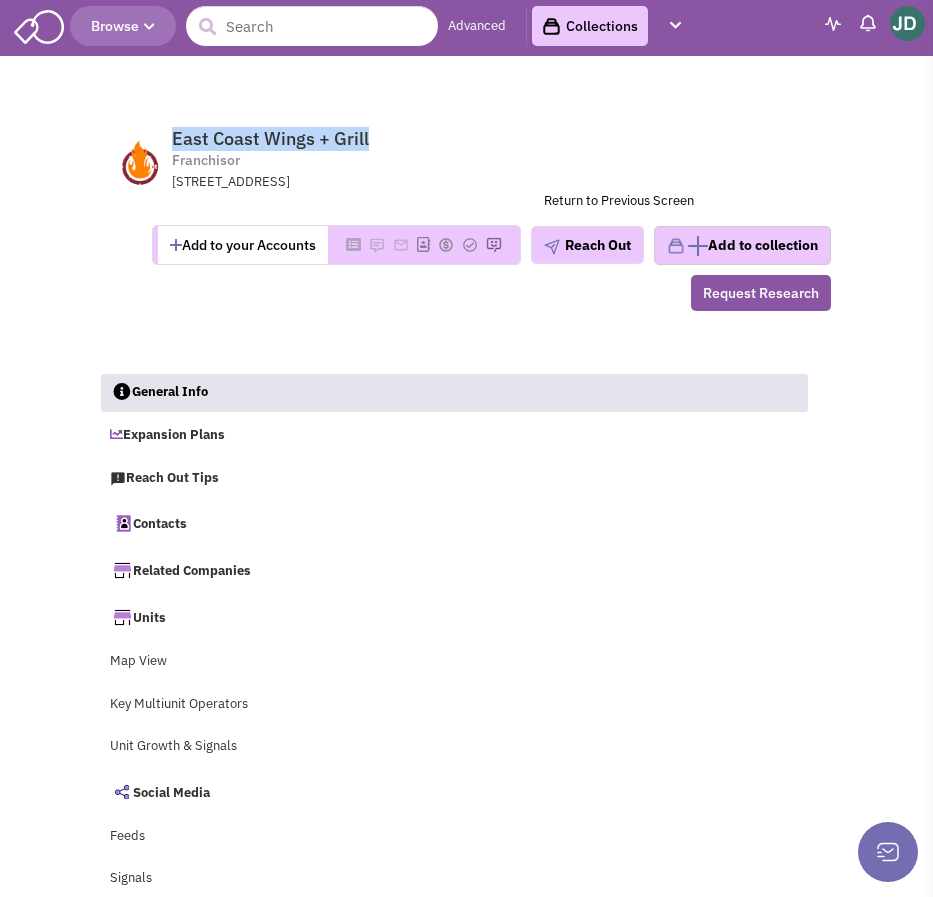 copy on "East Coast Wings + Grill" 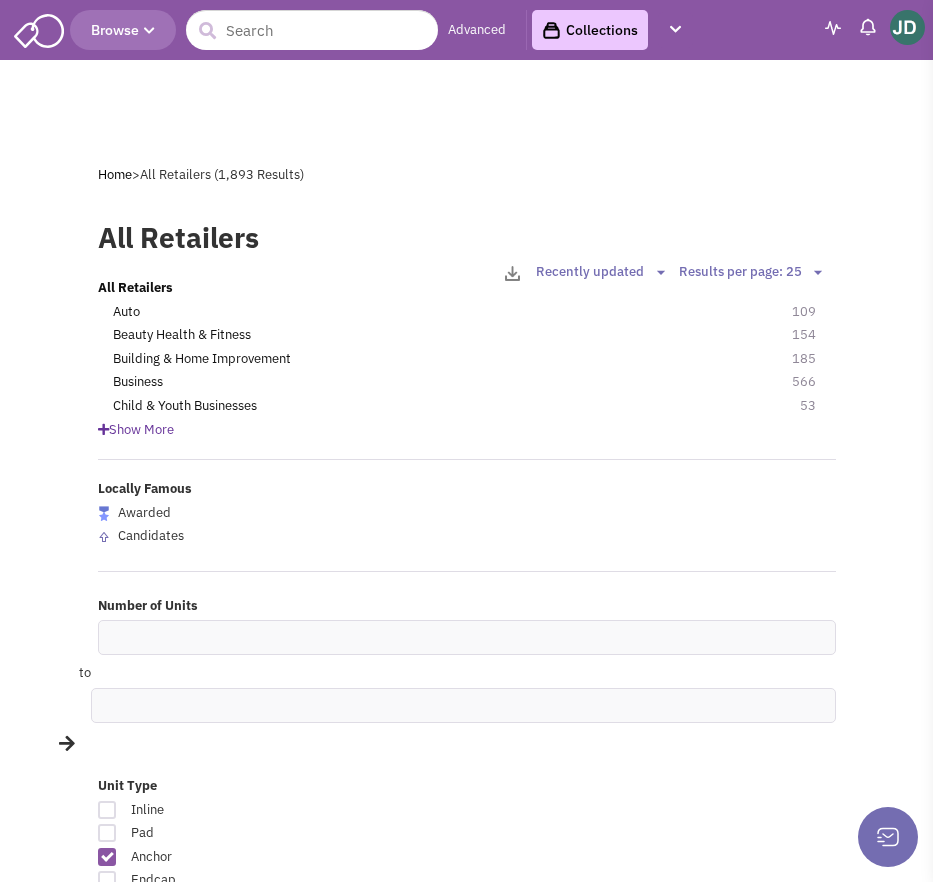 scroll, scrollTop: 5407, scrollLeft: 0, axis: vertical 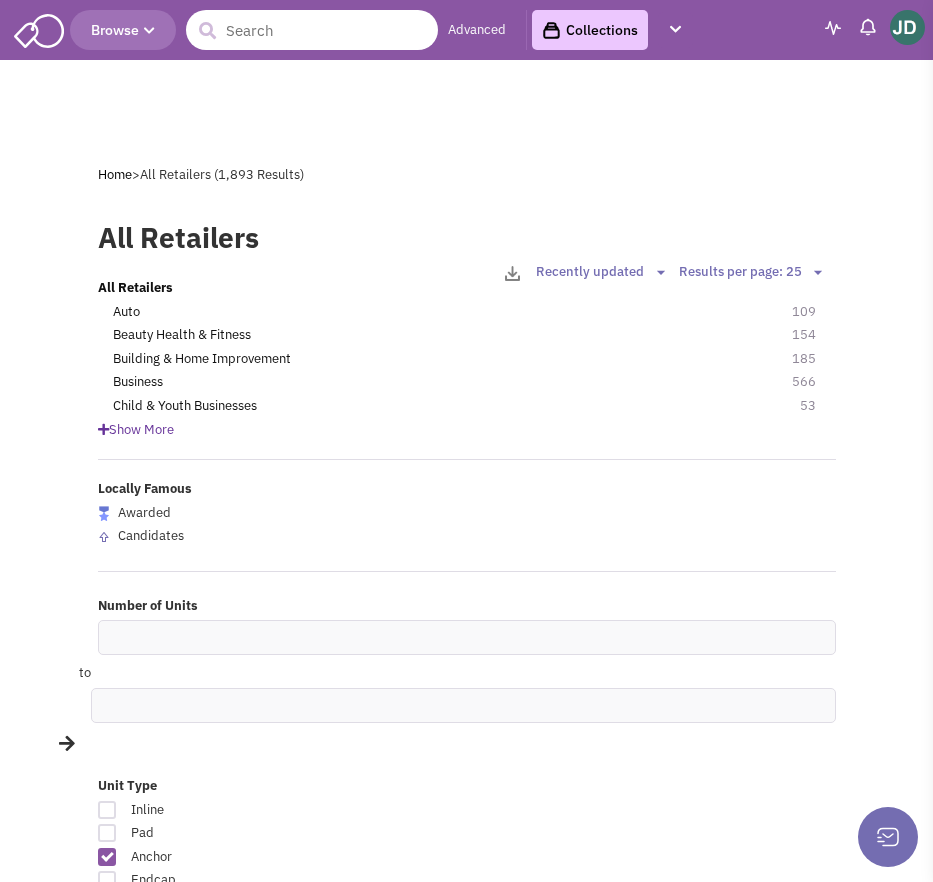click at bounding box center [312, 30] 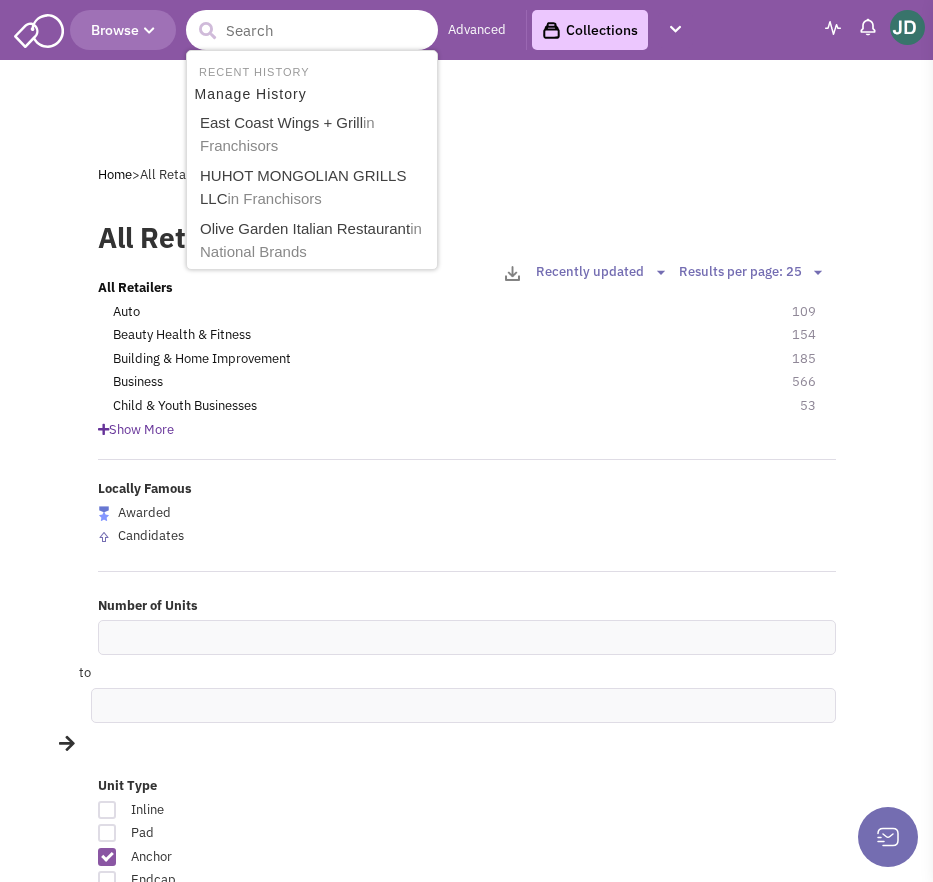 paste on "HuHot Mongolian Grille" 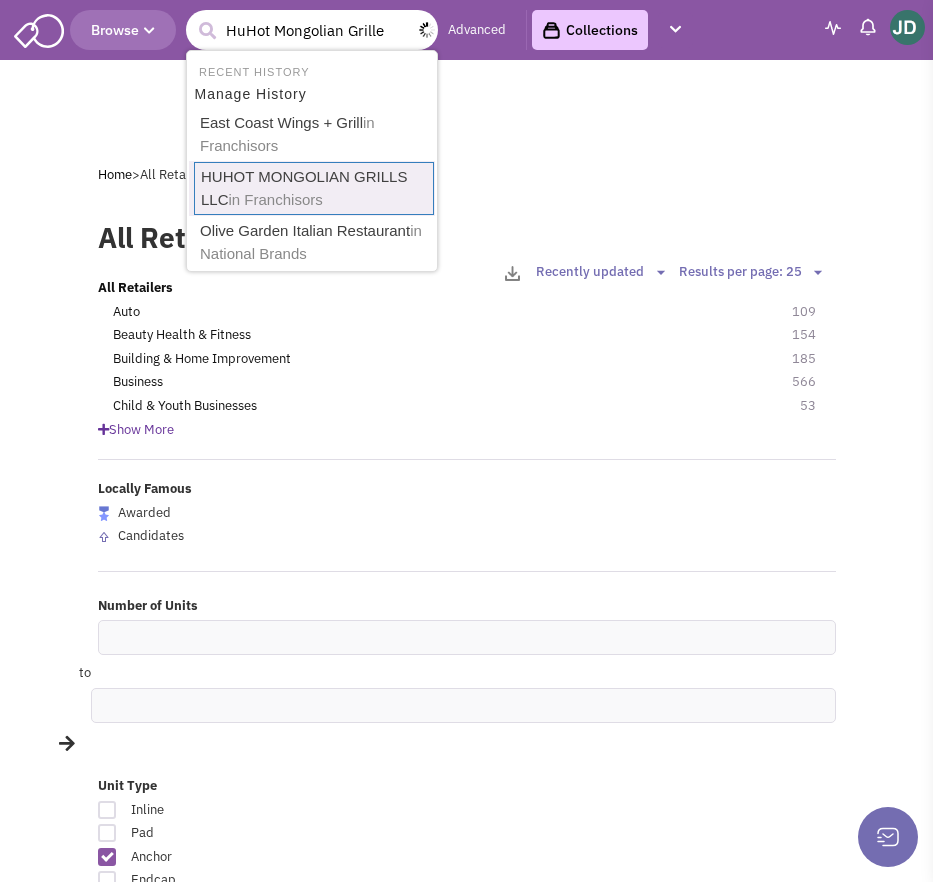type on "HuHot Mongolian Grille" 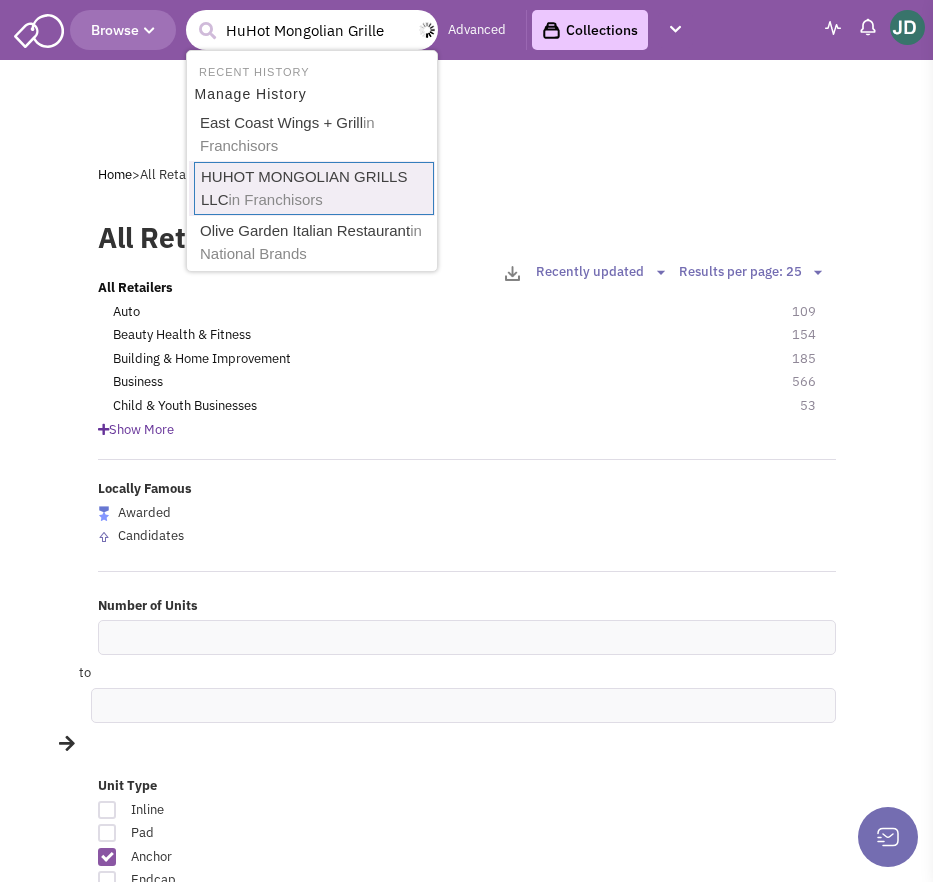 click at bounding box center (207, 31) 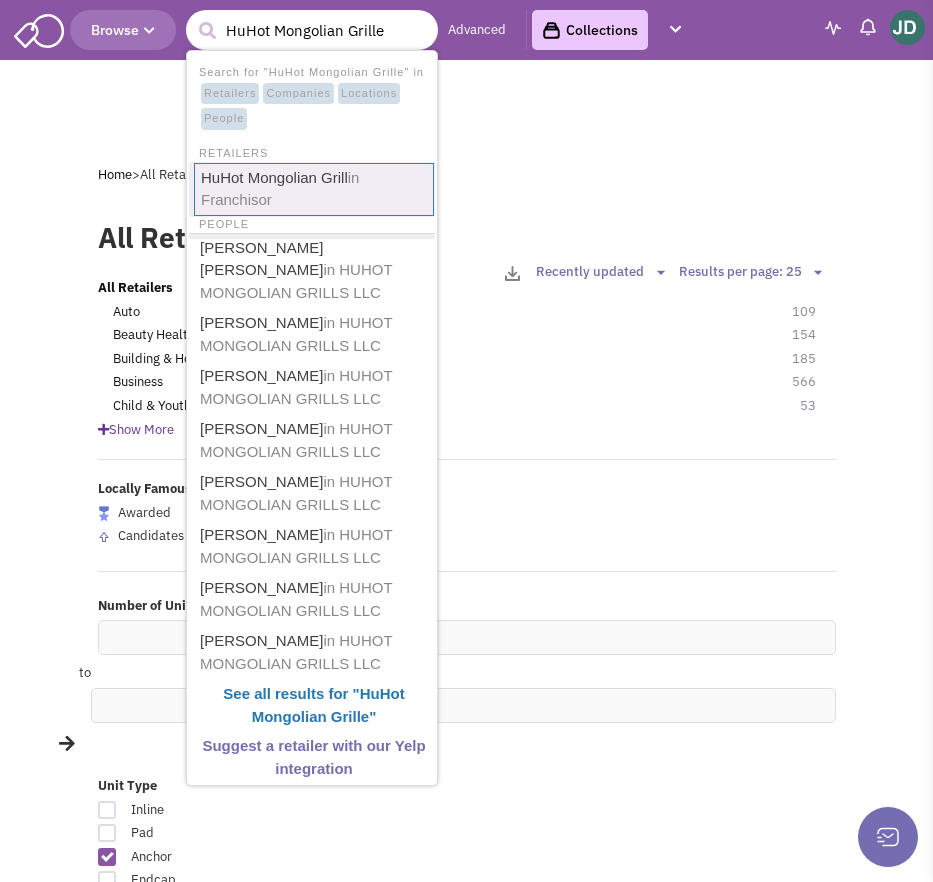 click on "HuHot Mongolian Grill  in [GEOGRAPHIC_DATA]" at bounding box center (314, 189) 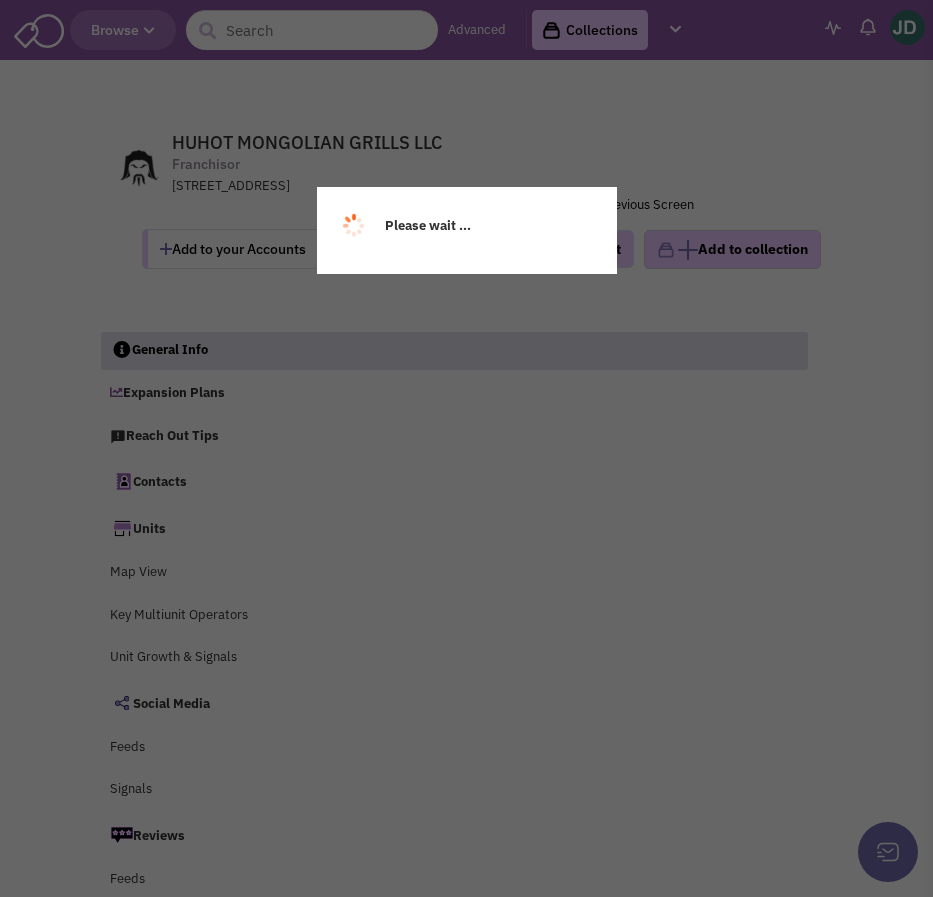 scroll, scrollTop: 0, scrollLeft: 0, axis: both 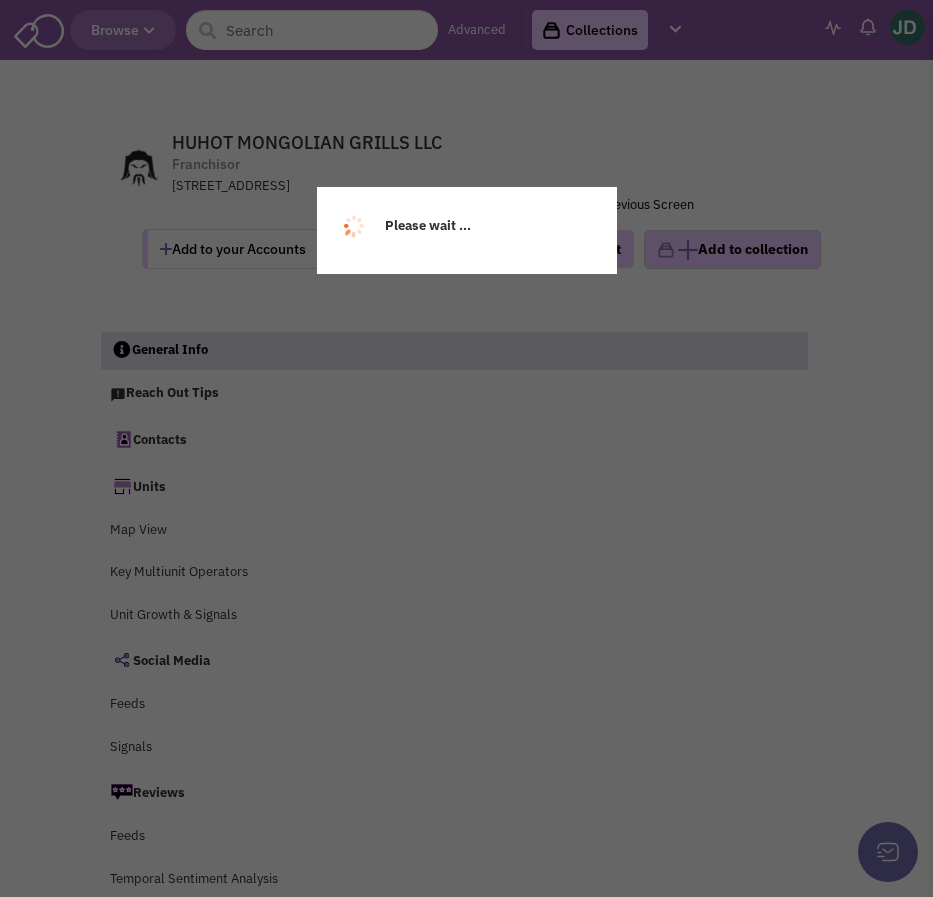 select 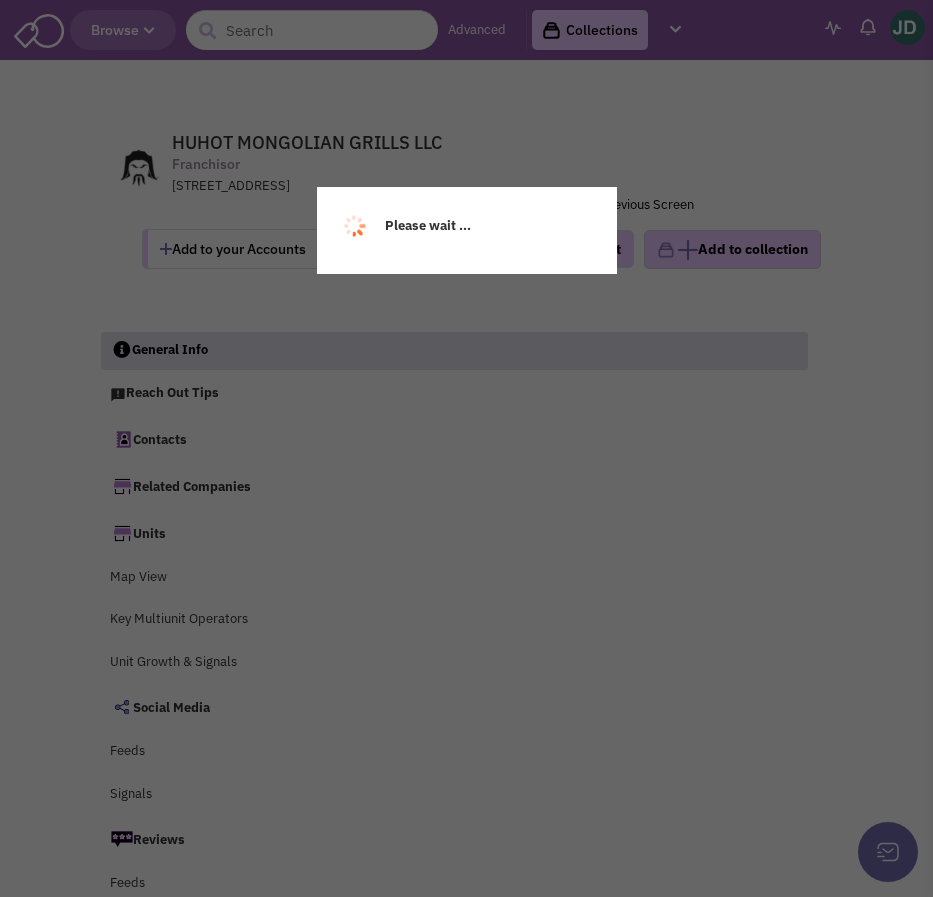 select 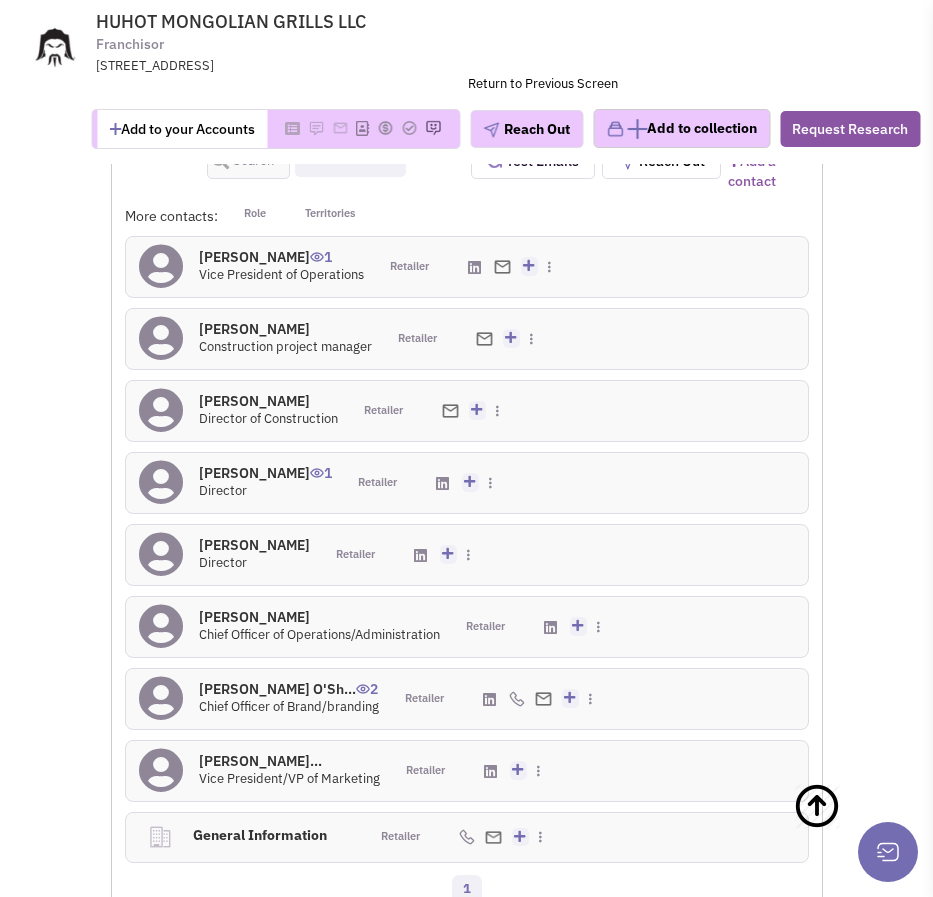 scroll, scrollTop: 3571, scrollLeft: 0, axis: vertical 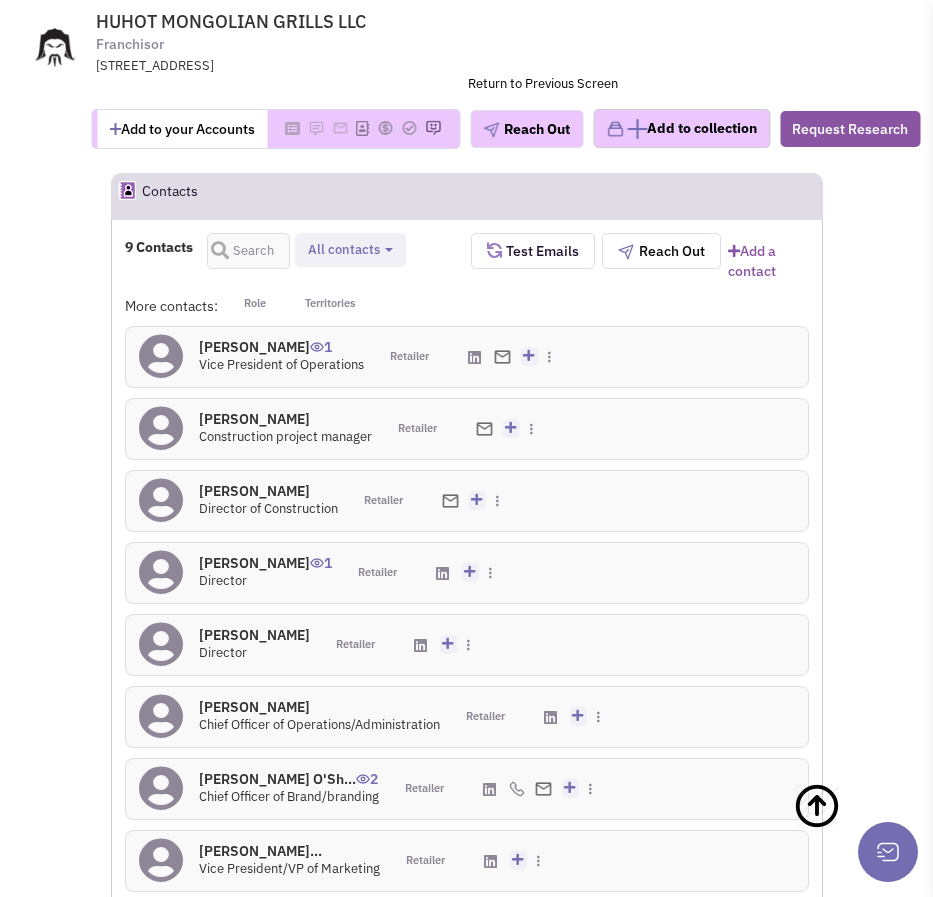 click on "[PERSON_NAME]
1" at bounding box center (281, 347) 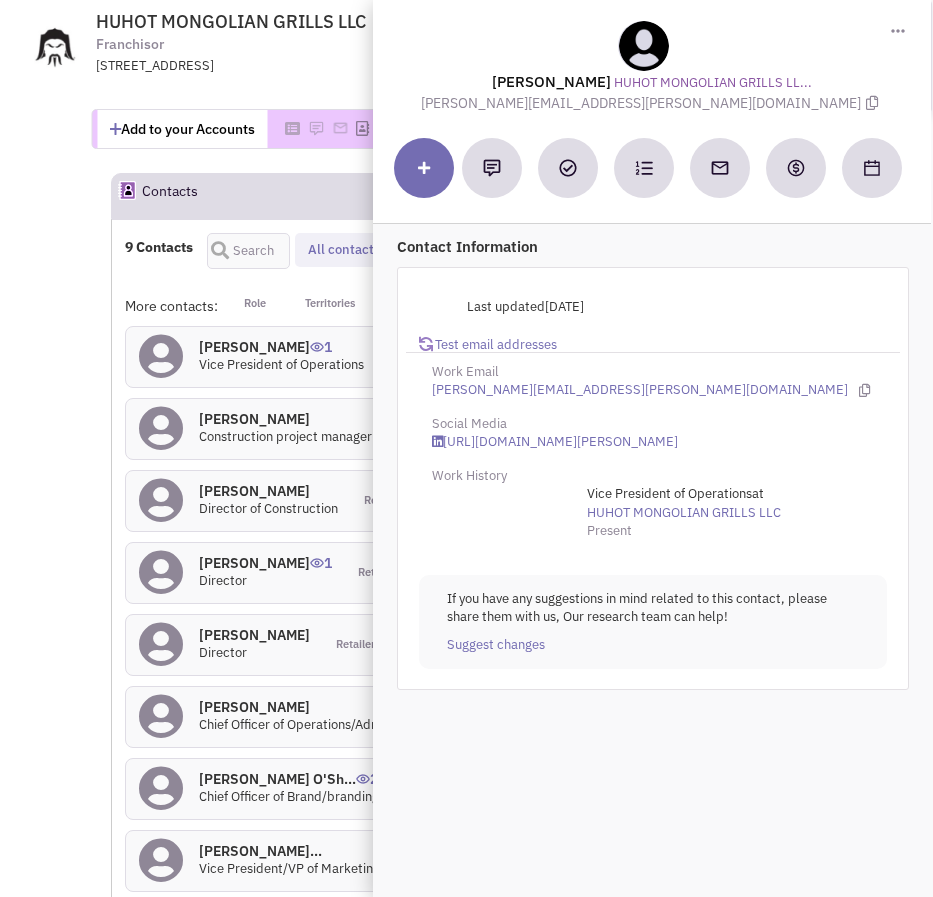 click on "General Information
Legal Name
HUHOT MONGOLIAN GRILLS LLC
Description
more
less
Category  +" at bounding box center [467, 28868] 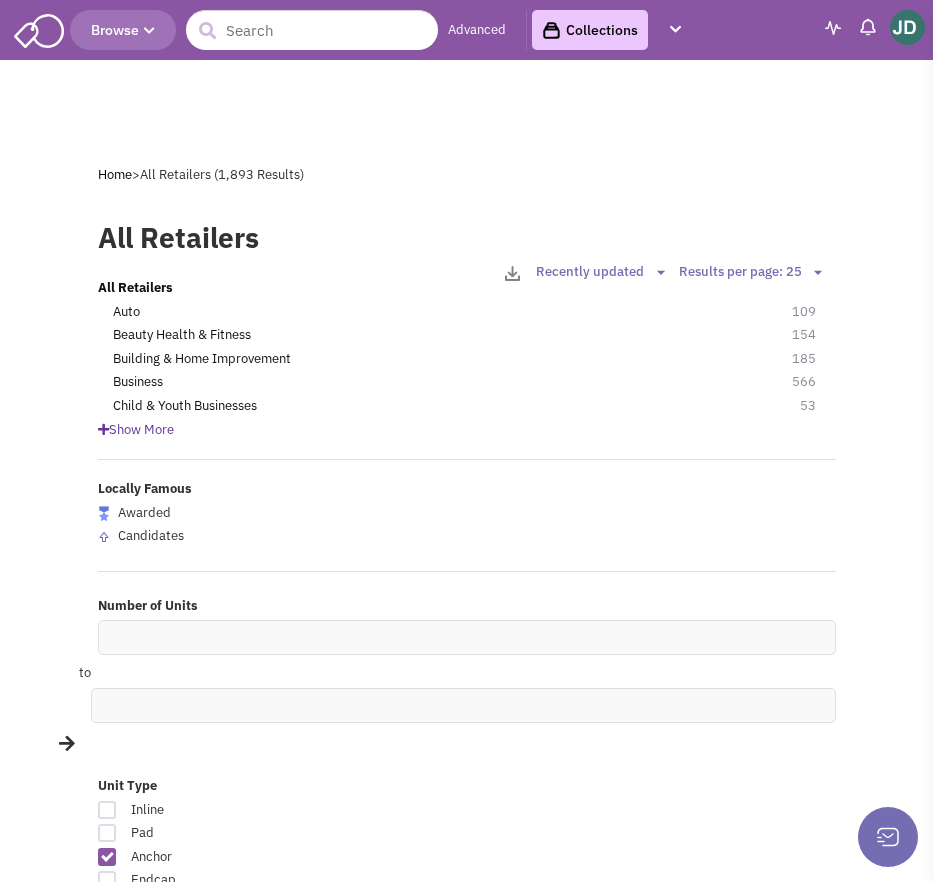 scroll, scrollTop: 0, scrollLeft: 0, axis: both 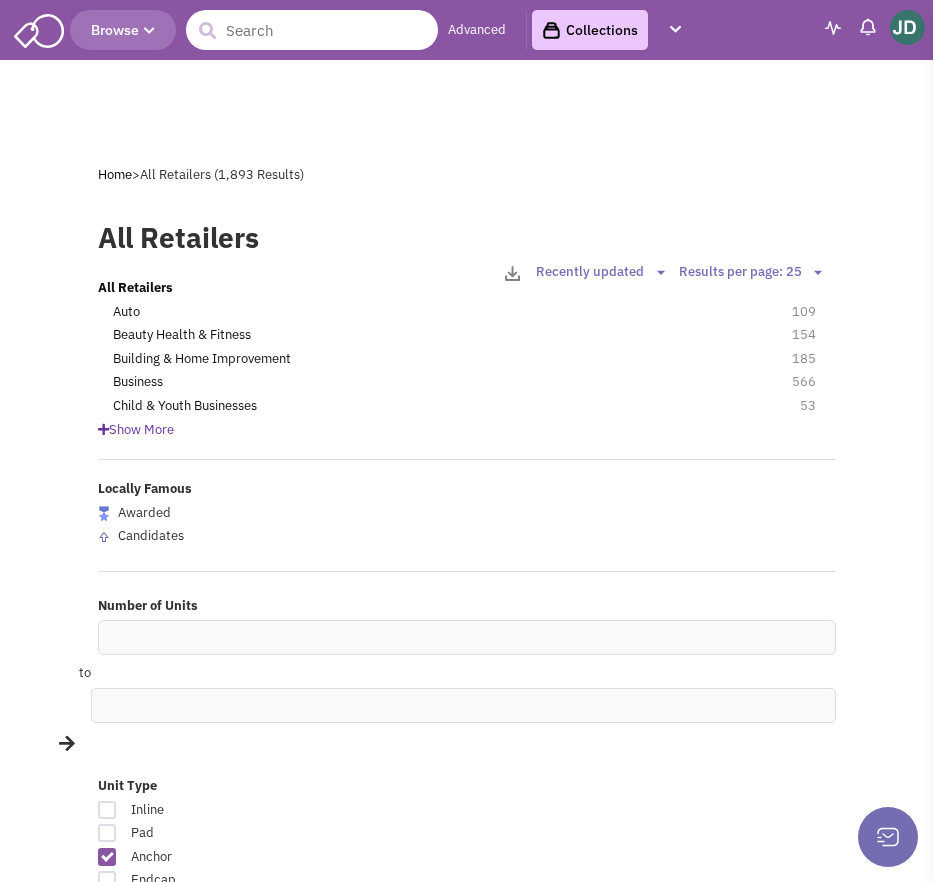 click at bounding box center [312, 30] 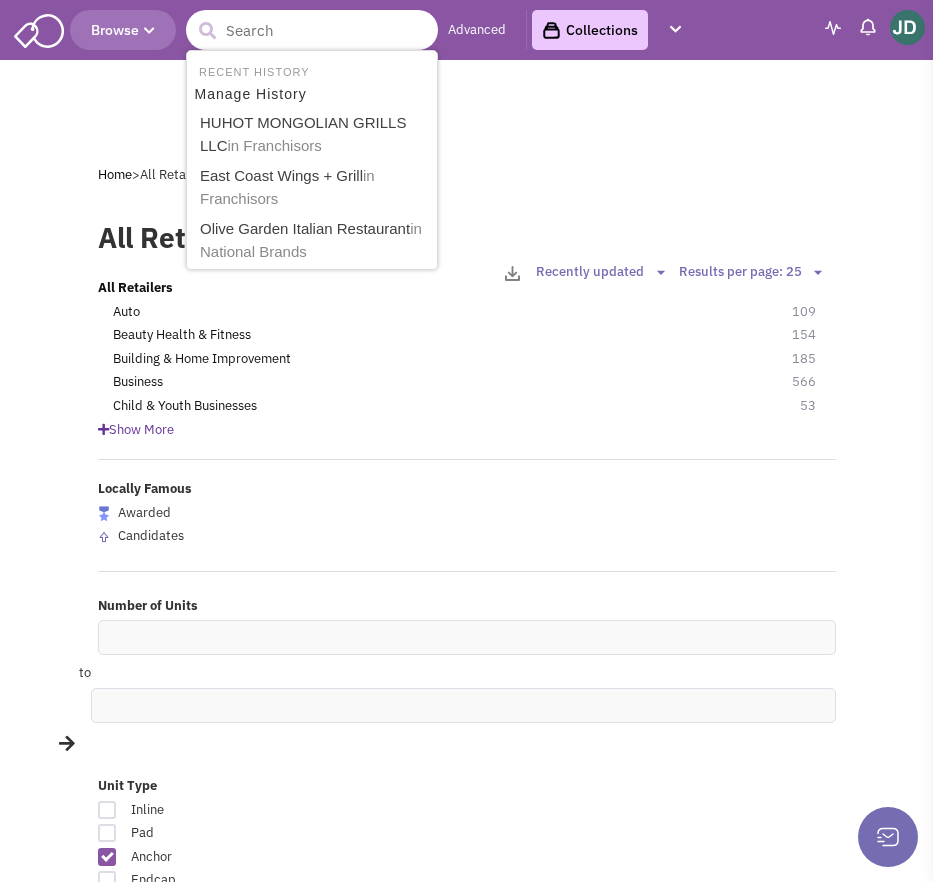 paste on "HuHot Mongolian Grille" 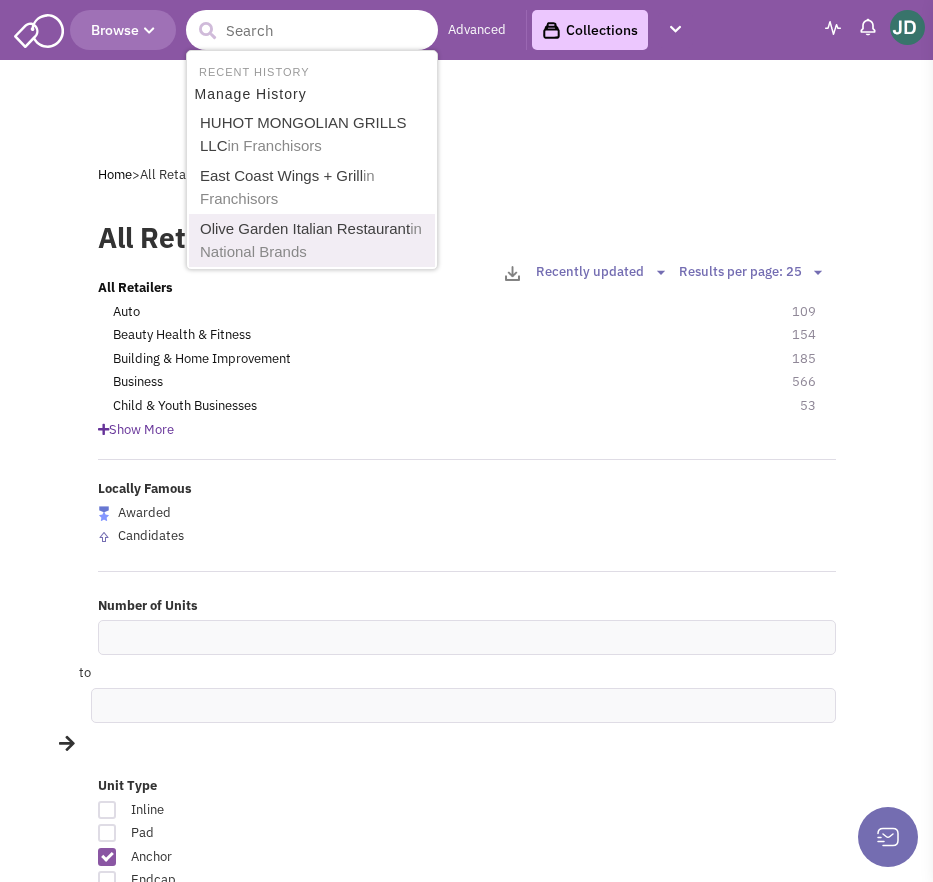 type on "HuHot Mongolian Grille" 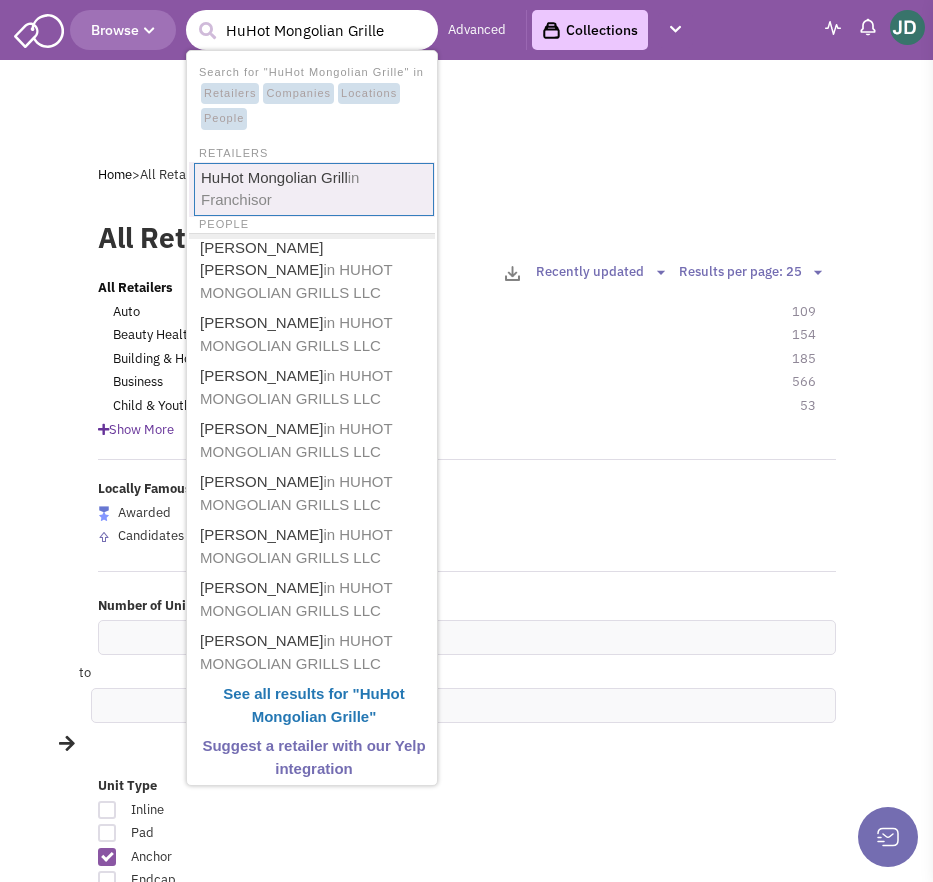 click on "HuHot Mongolian Grill  in Franchisor" at bounding box center (314, 189) 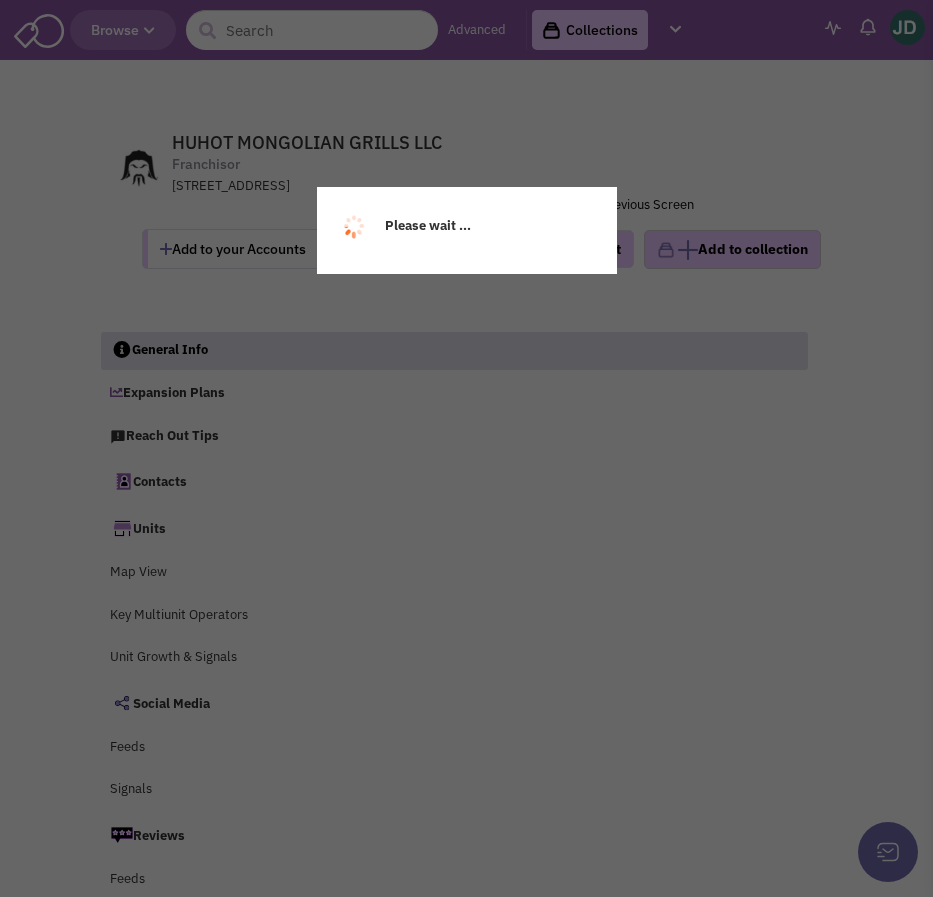 scroll, scrollTop: 0, scrollLeft: 0, axis: both 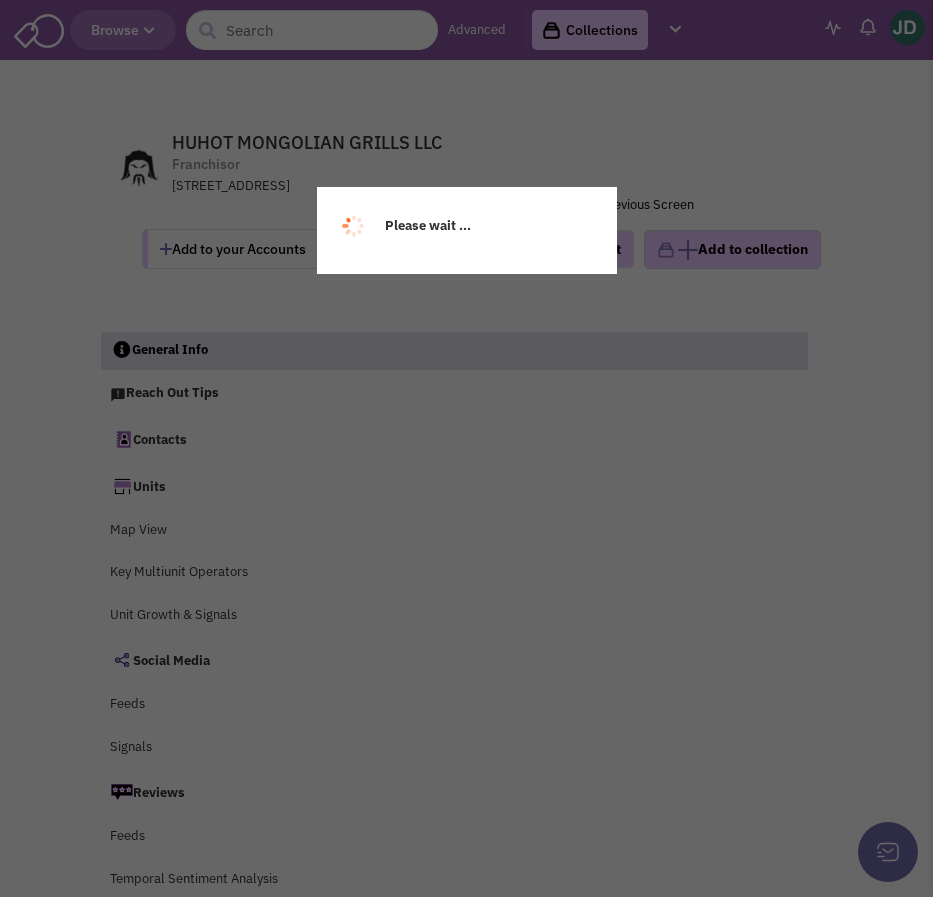 select 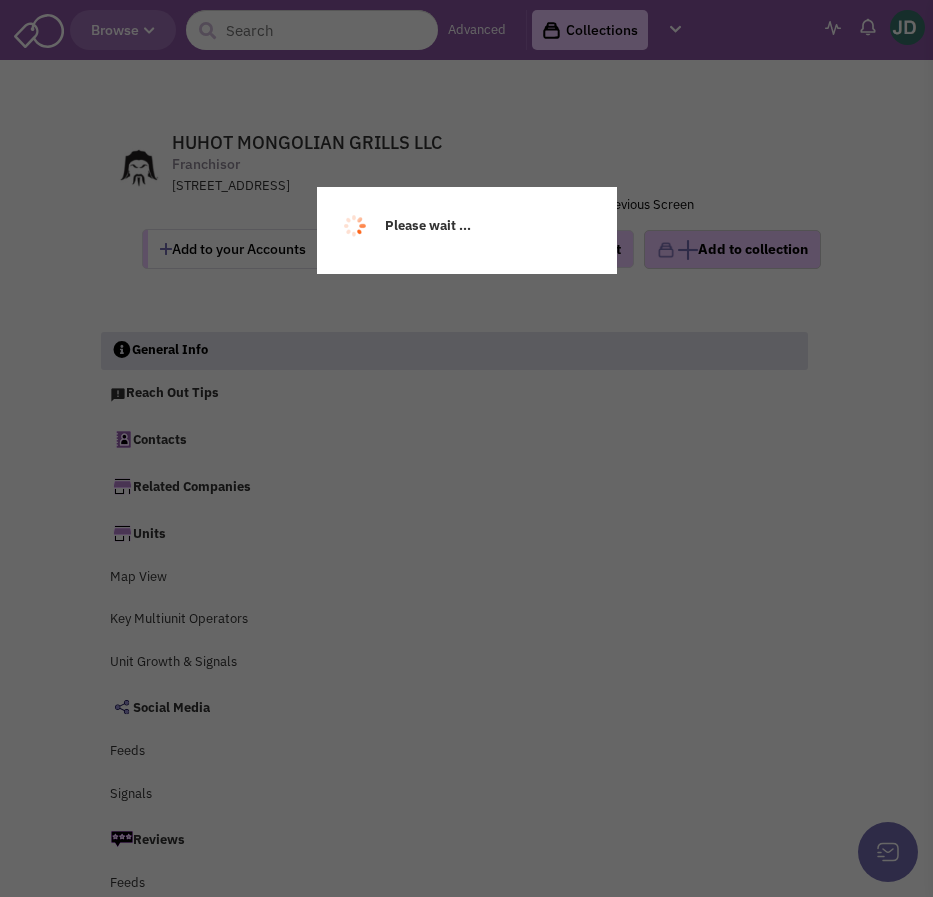 select 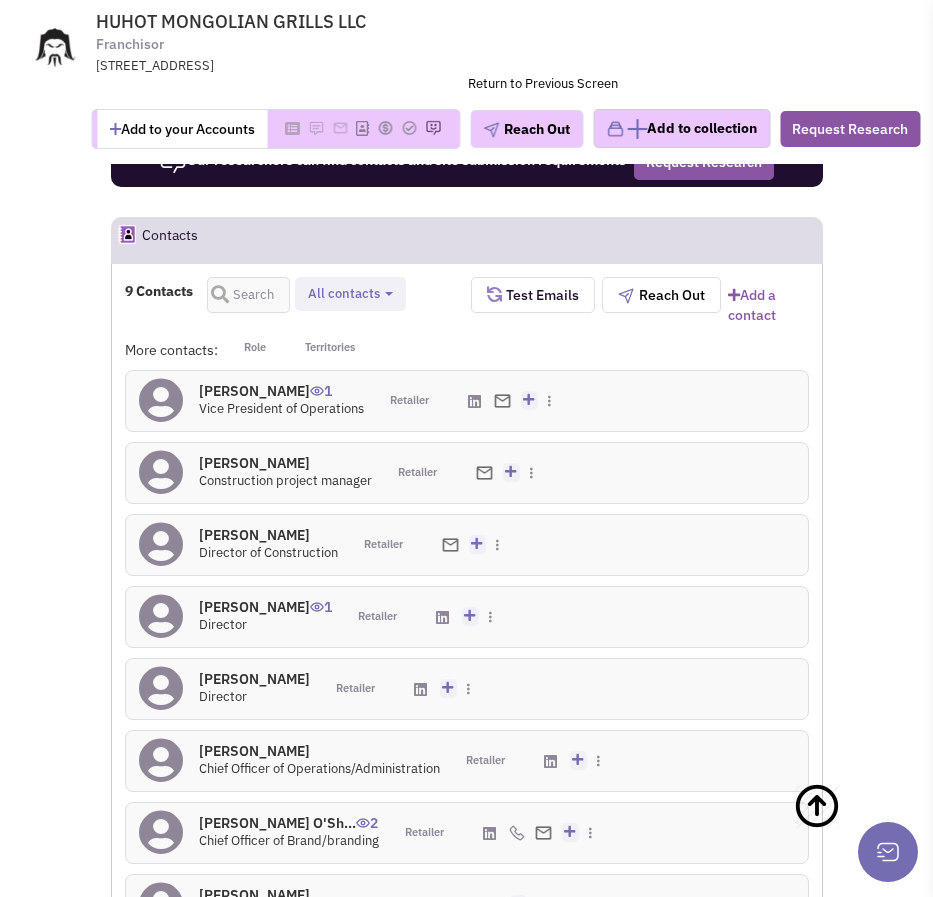 scroll, scrollTop: 3550, scrollLeft: 0, axis: vertical 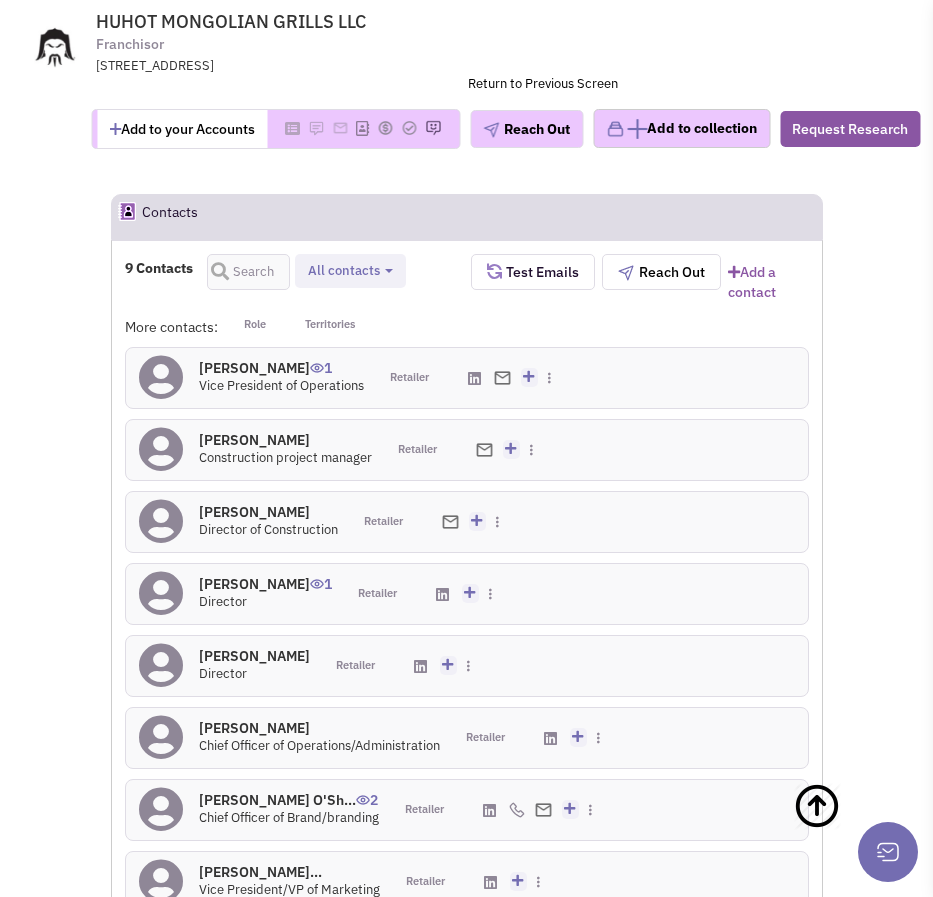 click on "Vice President of Operations" at bounding box center [281, 385] 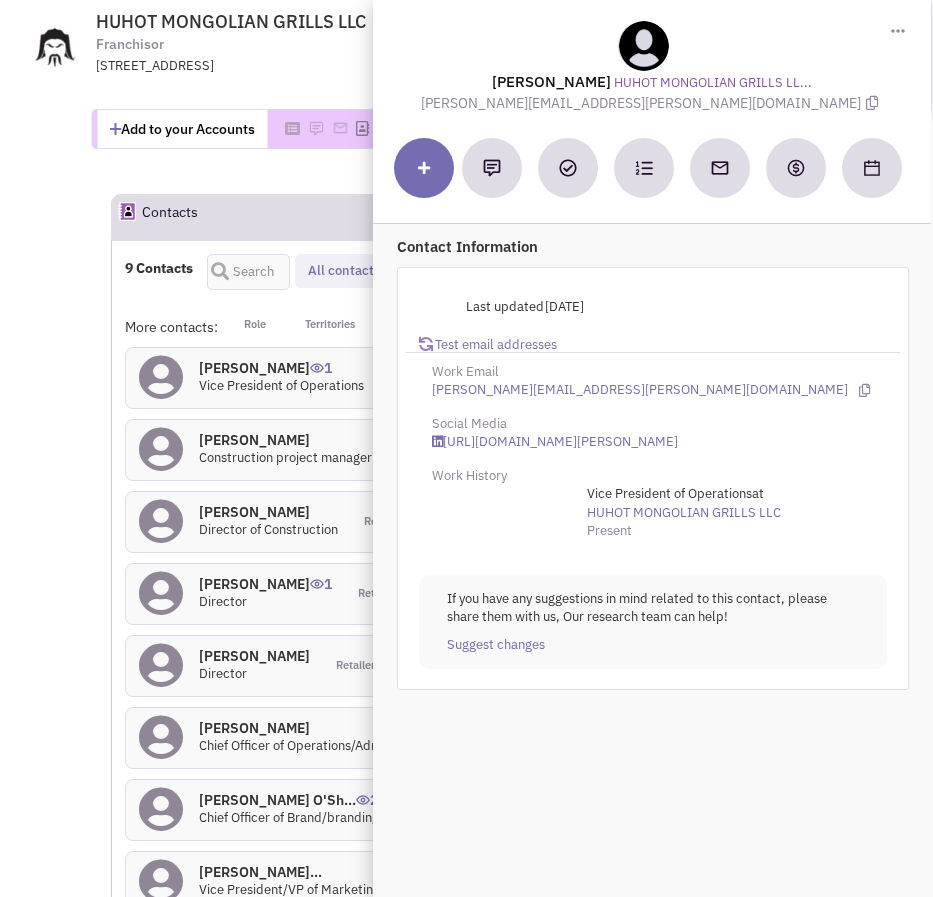 click on "eric.knight@huhot.com" at bounding box center [653, 390] 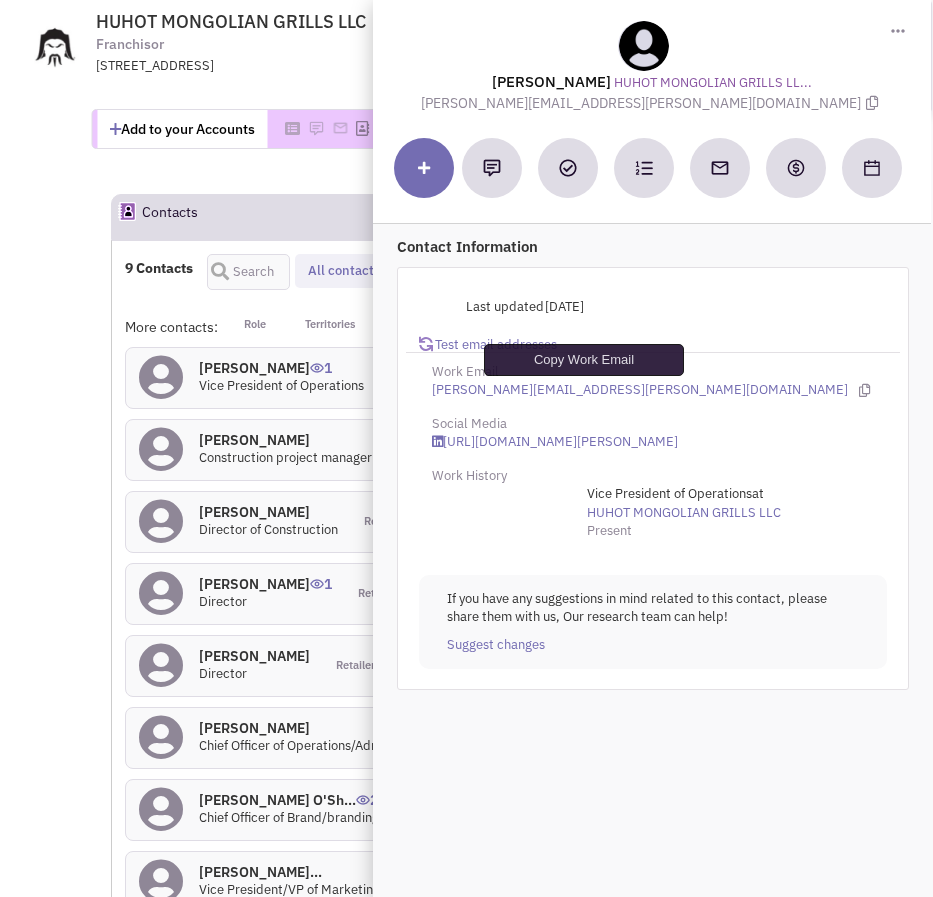 click at bounding box center [864, 390] 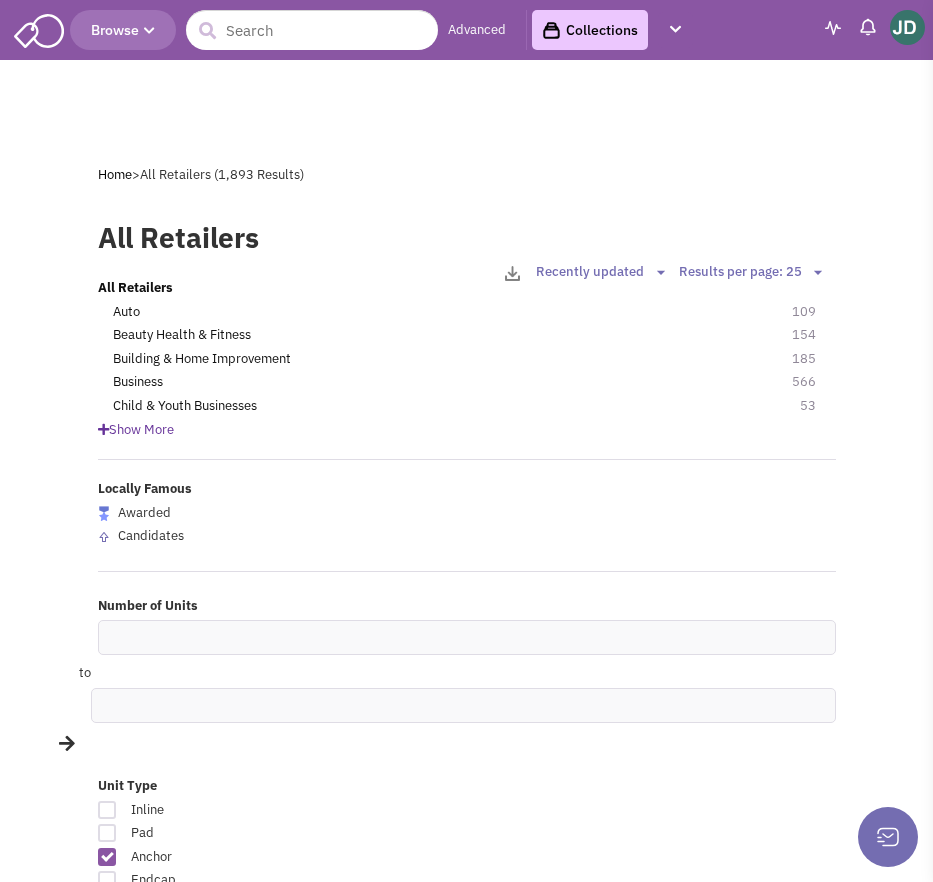 scroll, scrollTop: 774, scrollLeft: 0, axis: vertical 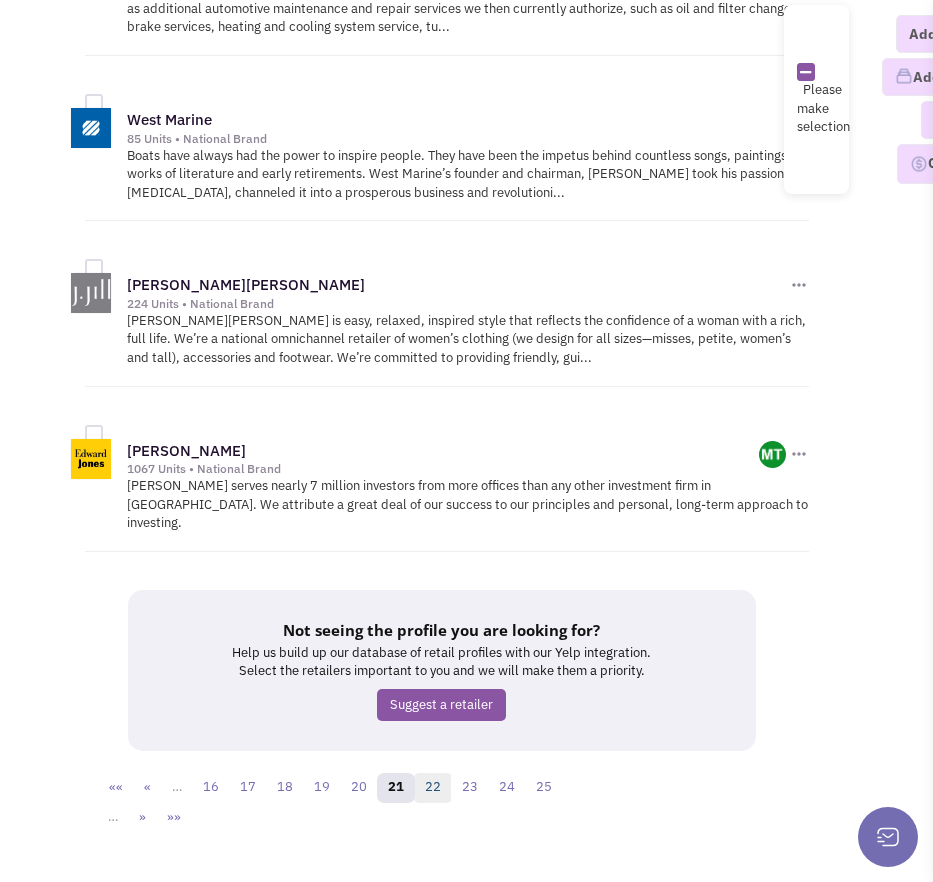 click on "22" at bounding box center (433, 788) 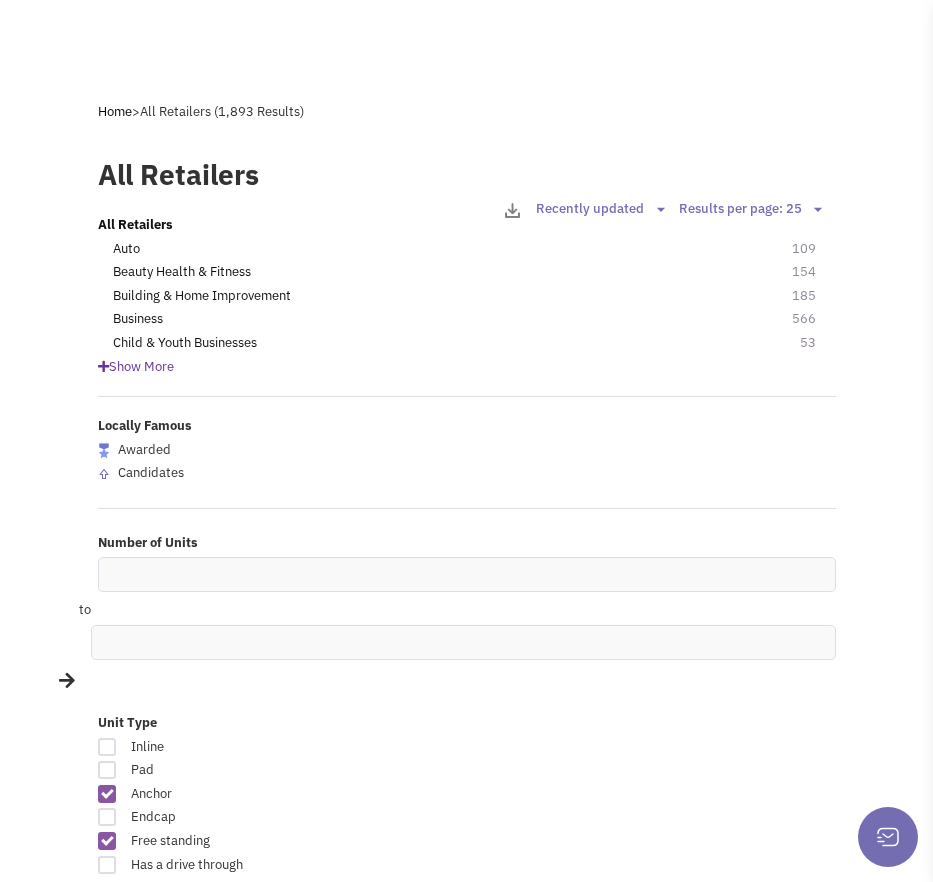 scroll, scrollTop: 1283, scrollLeft: 0, axis: vertical 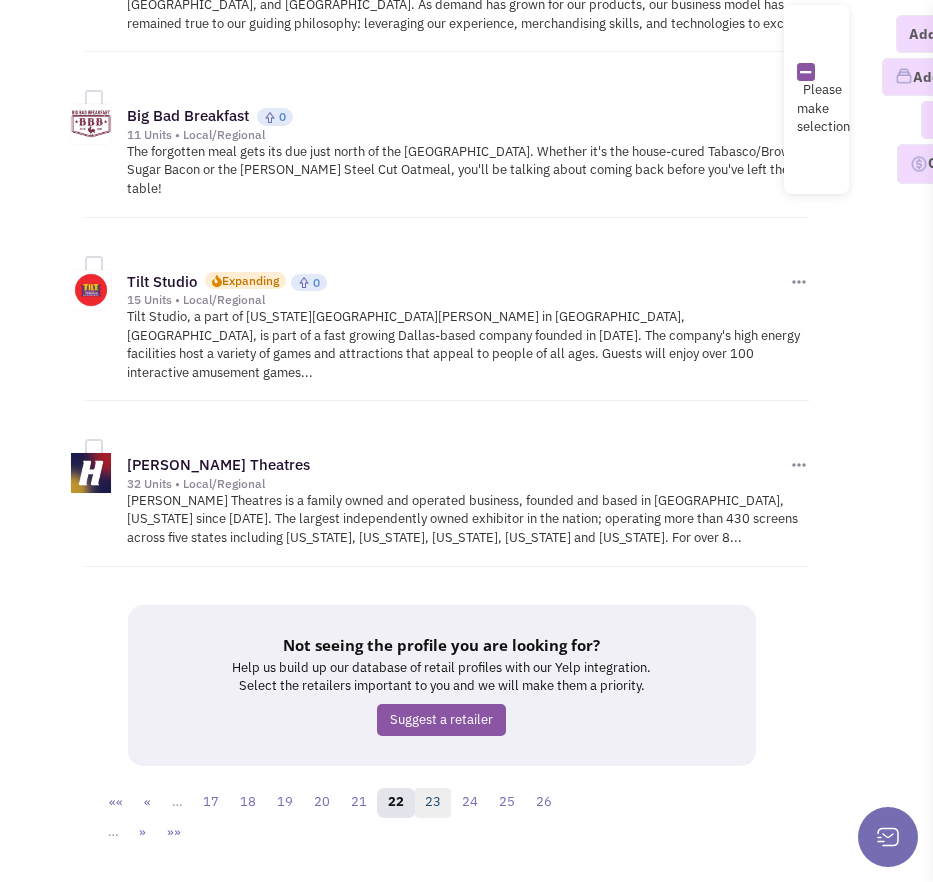 click on "23" at bounding box center [433, 803] 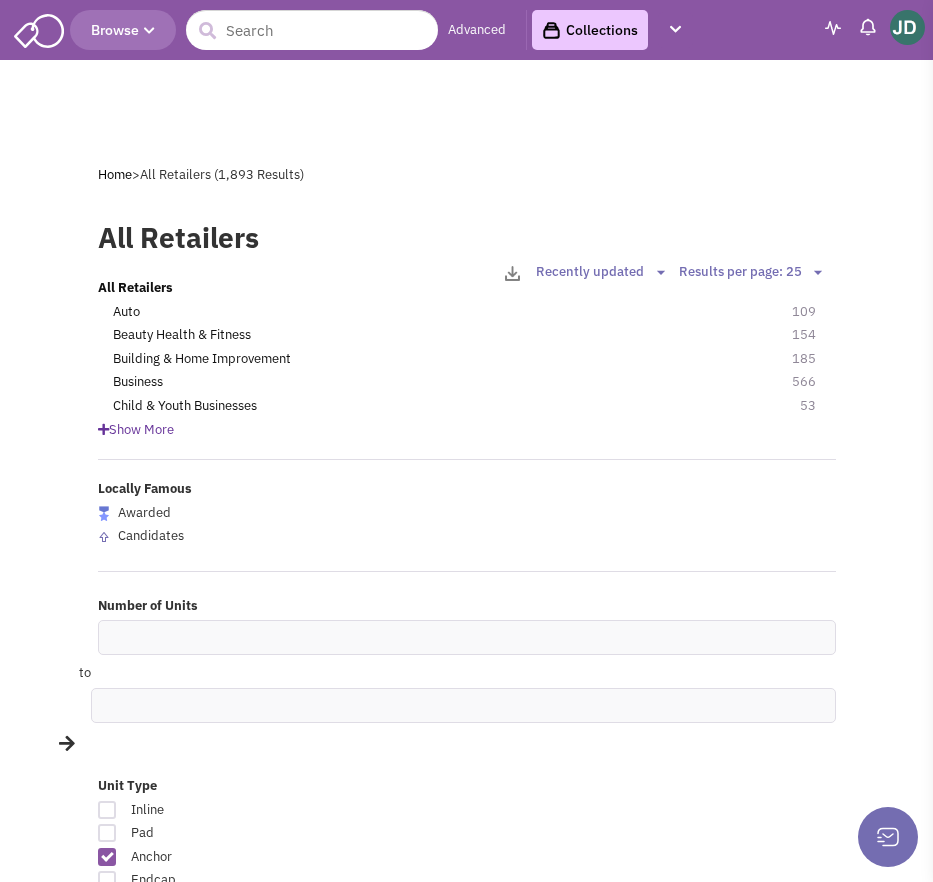 scroll, scrollTop: 0, scrollLeft: 0, axis: both 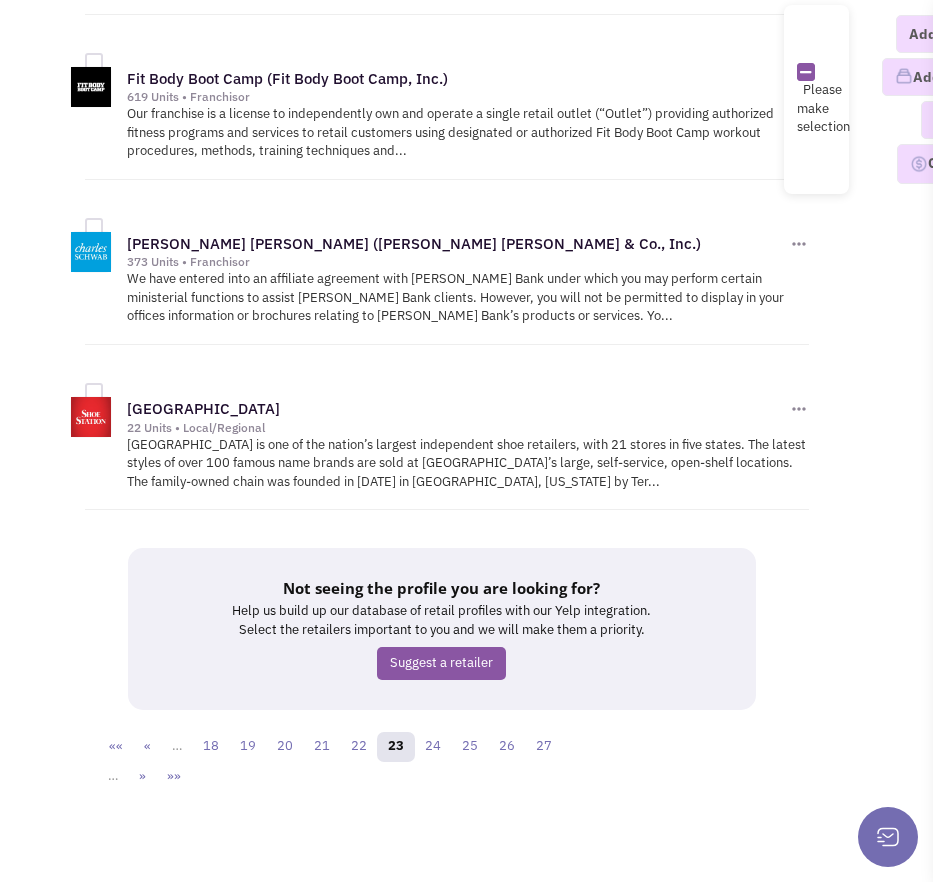 drag, startPoint x: 401, startPoint y: 776, endPoint x: 436, endPoint y: 762, distance: 37.696156 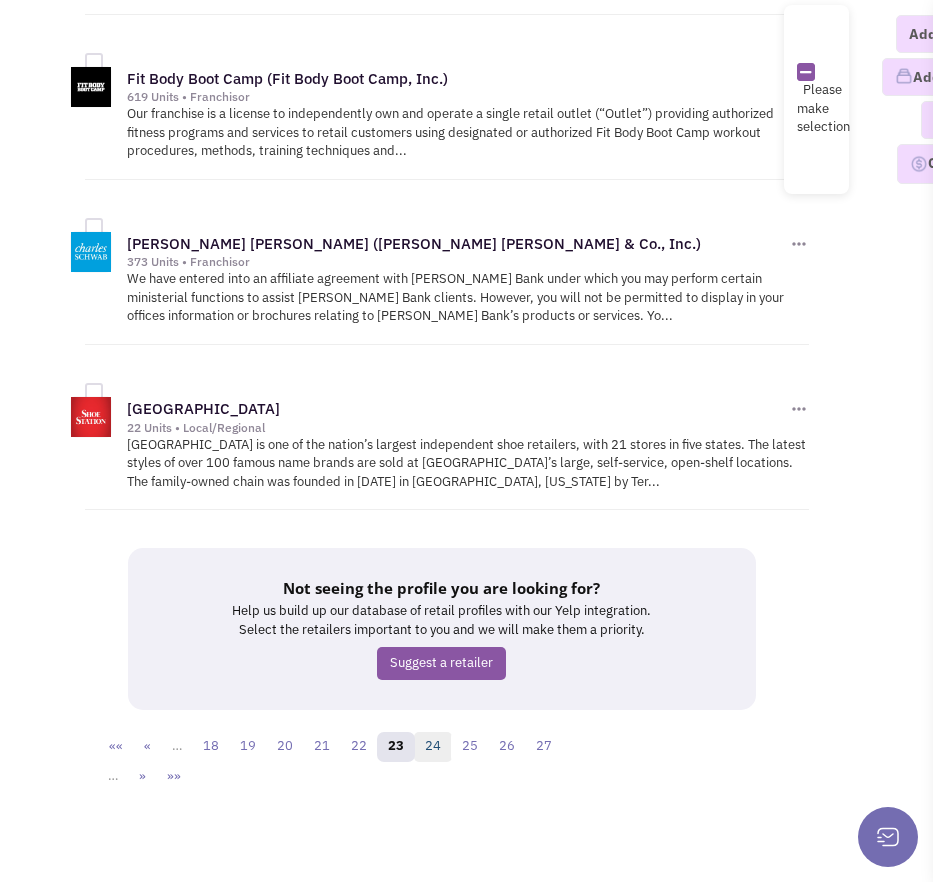 click on "24" at bounding box center (433, 747) 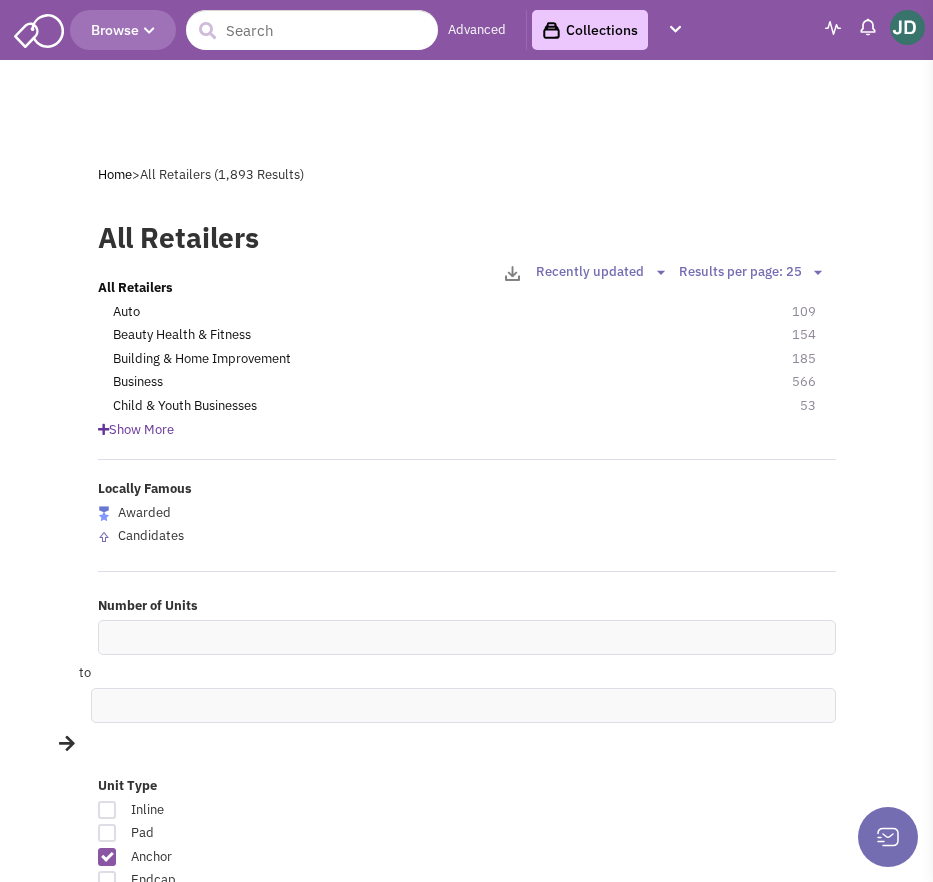 scroll, scrollTop: 0, scrollLeft: 0, axis: both 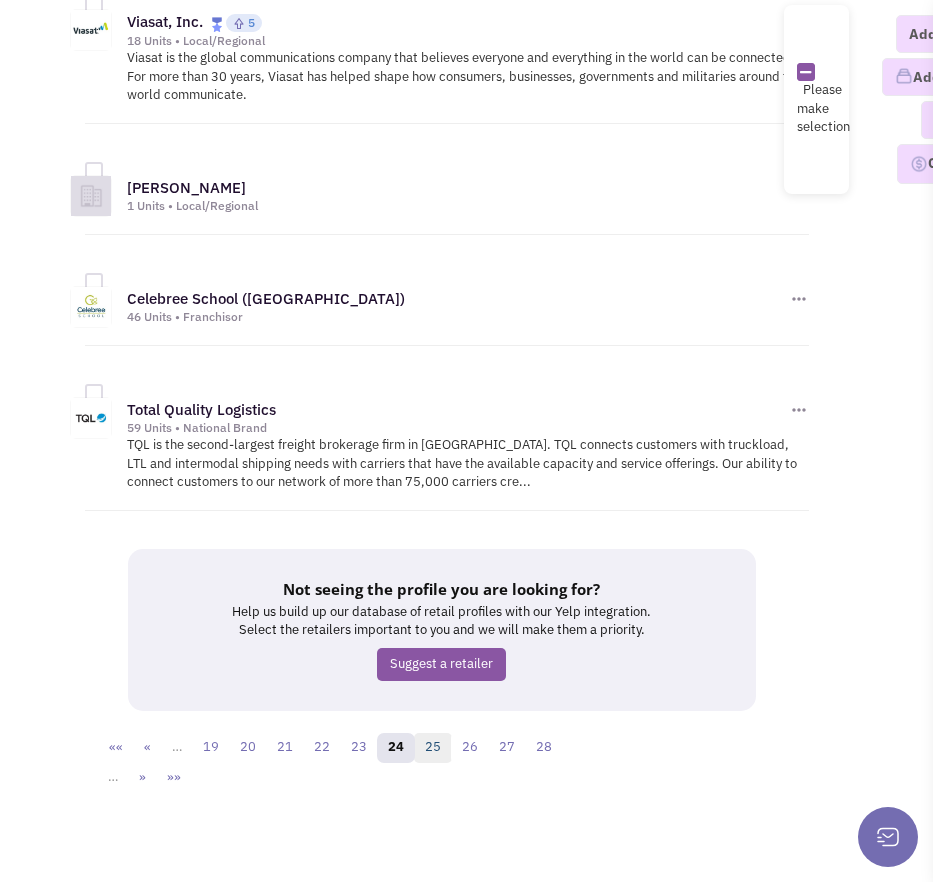 click on "25" at bounding box center (433, 748) 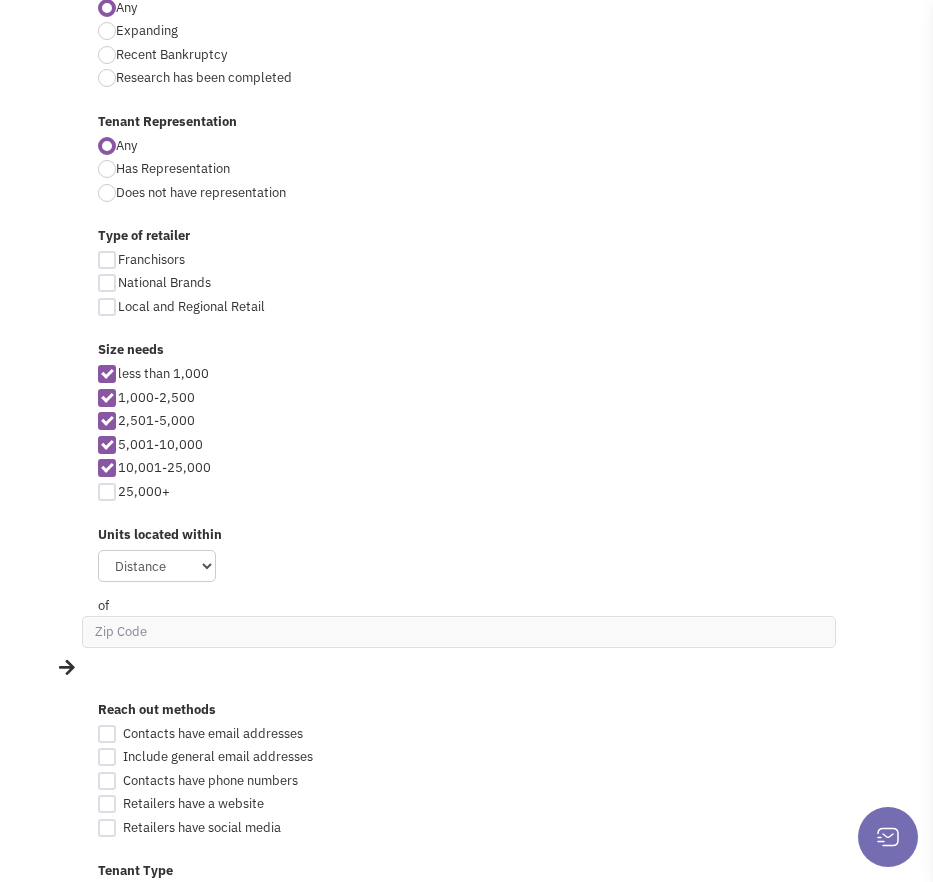 scroll, scrollTop: 0, scrollLeft: 0, axis: both 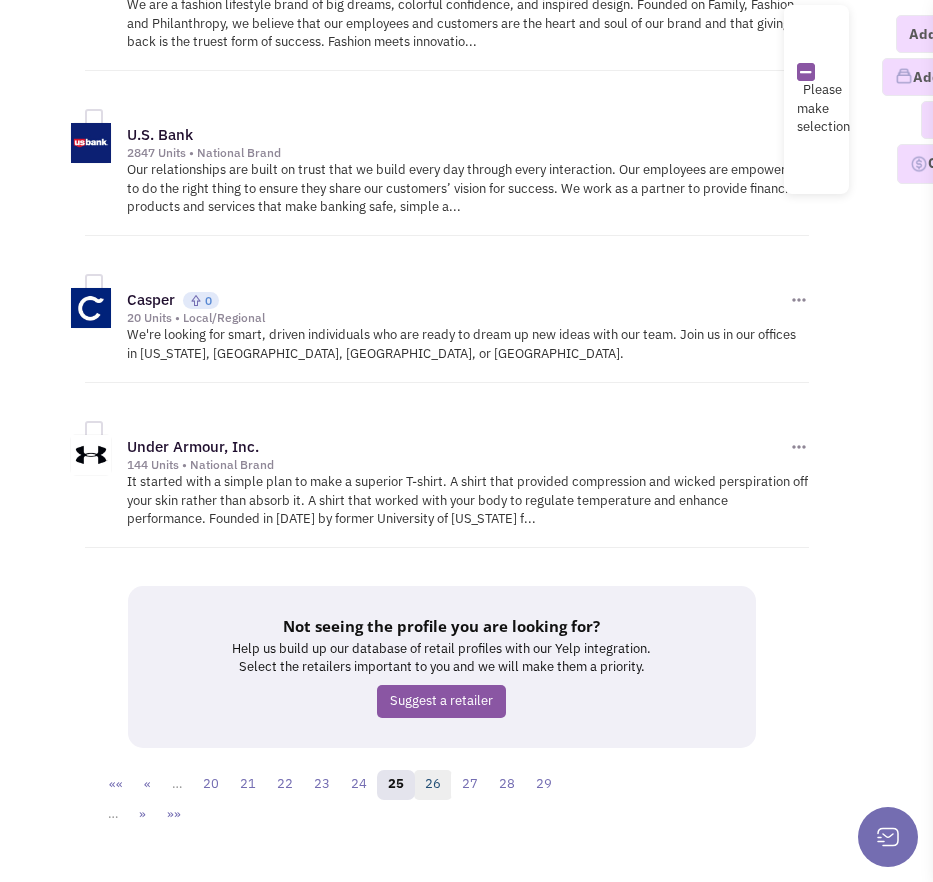 click on "26" at bounding box center (433, 785) 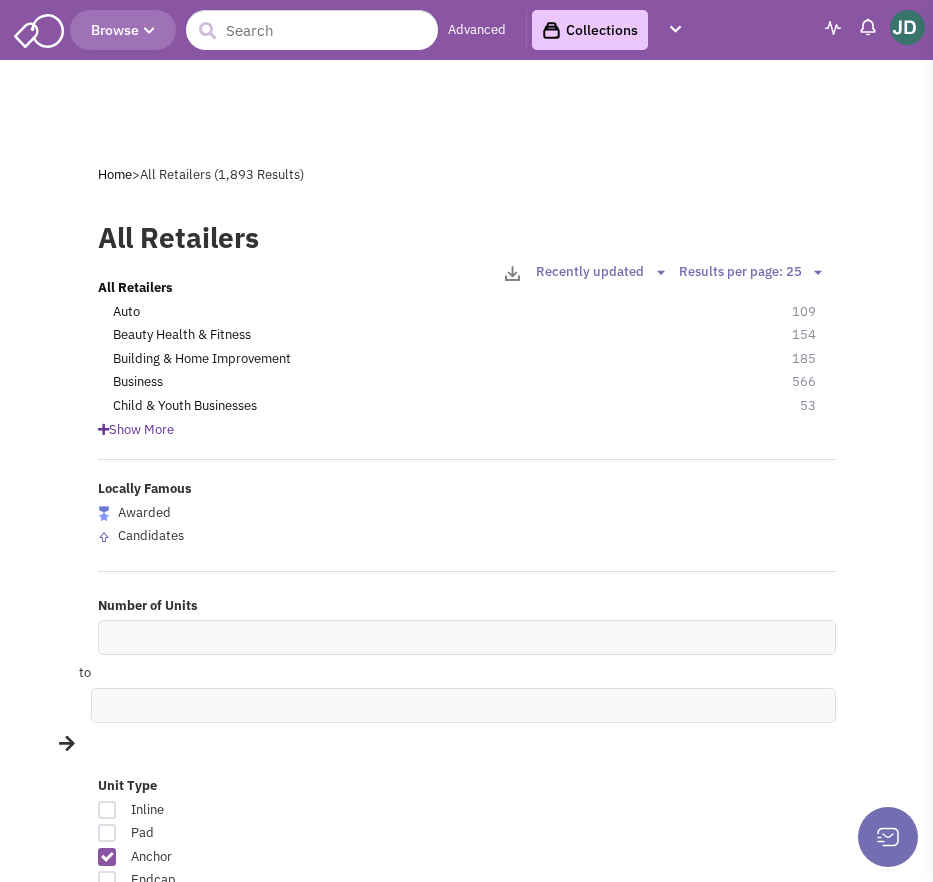 scroll, scrollTop: 0, scrollLeft: 0, axis: both 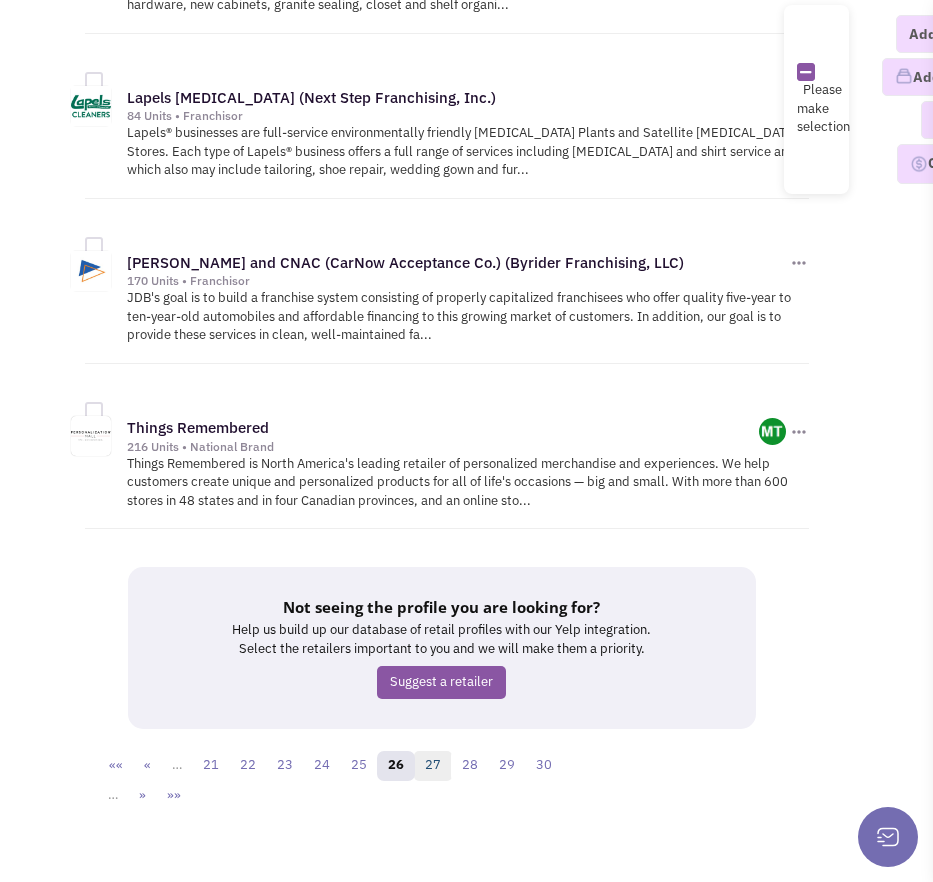 click on "27" at bounding box center (433, 766) 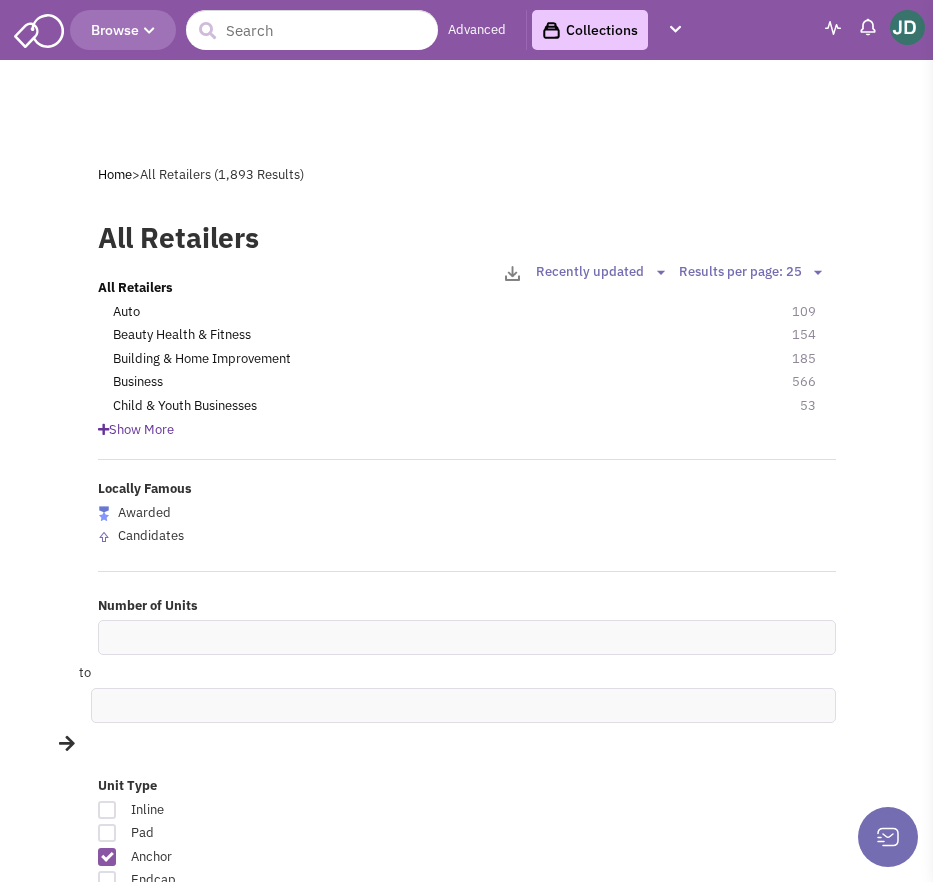 scroll, scrollTop: 0, scrollLeft: 0, axis: both 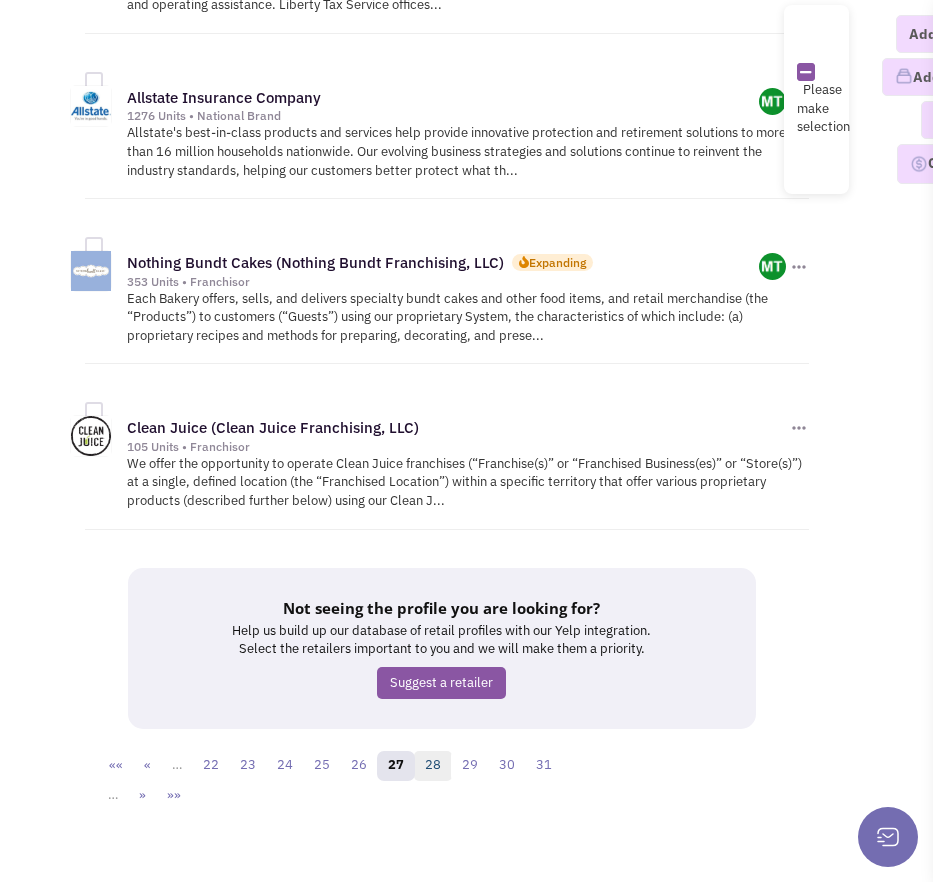 click on "28" at bounding box center (433, 766) 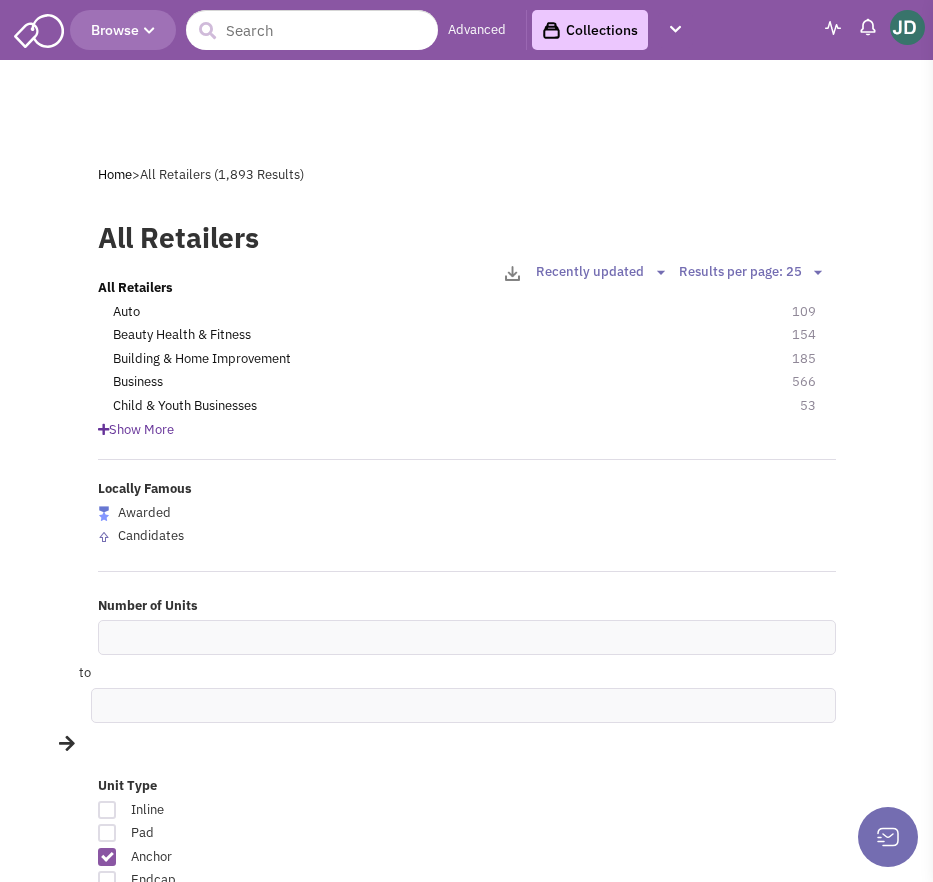 scroll, scrollTop: 0, scrollLeft: 0, axis: both 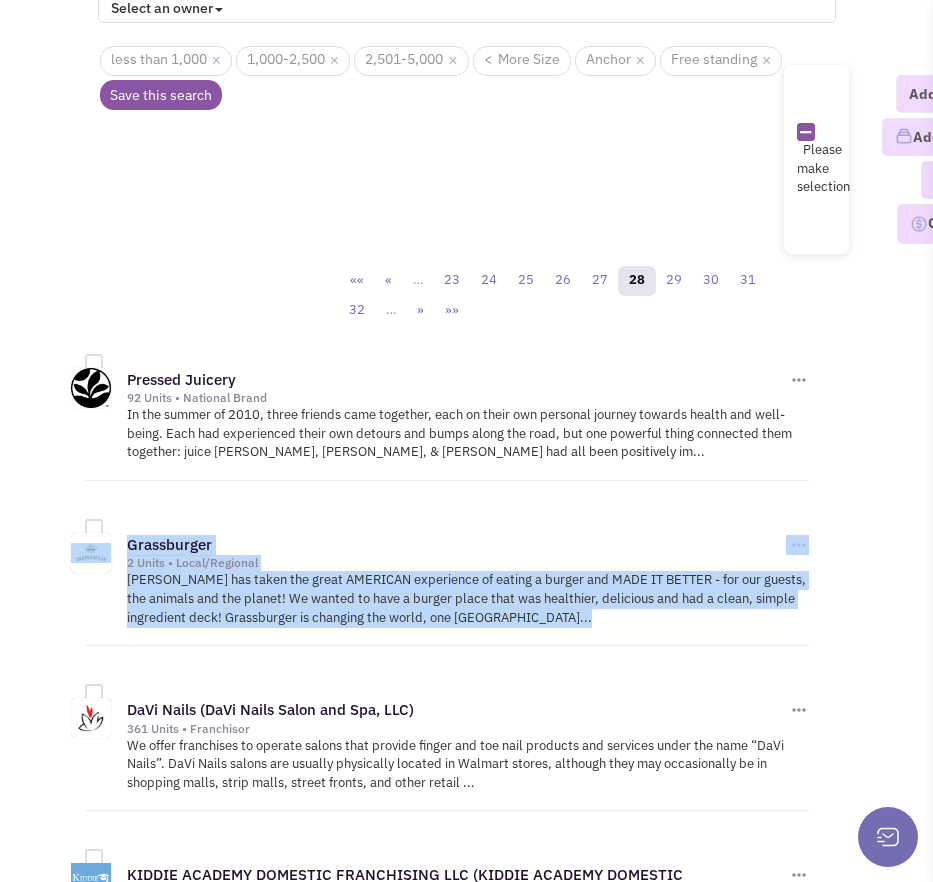 drag, startPoint x: 160, startPoint y: 543, endPoint x: 765, endPoint y: 654, distance: 615.0984 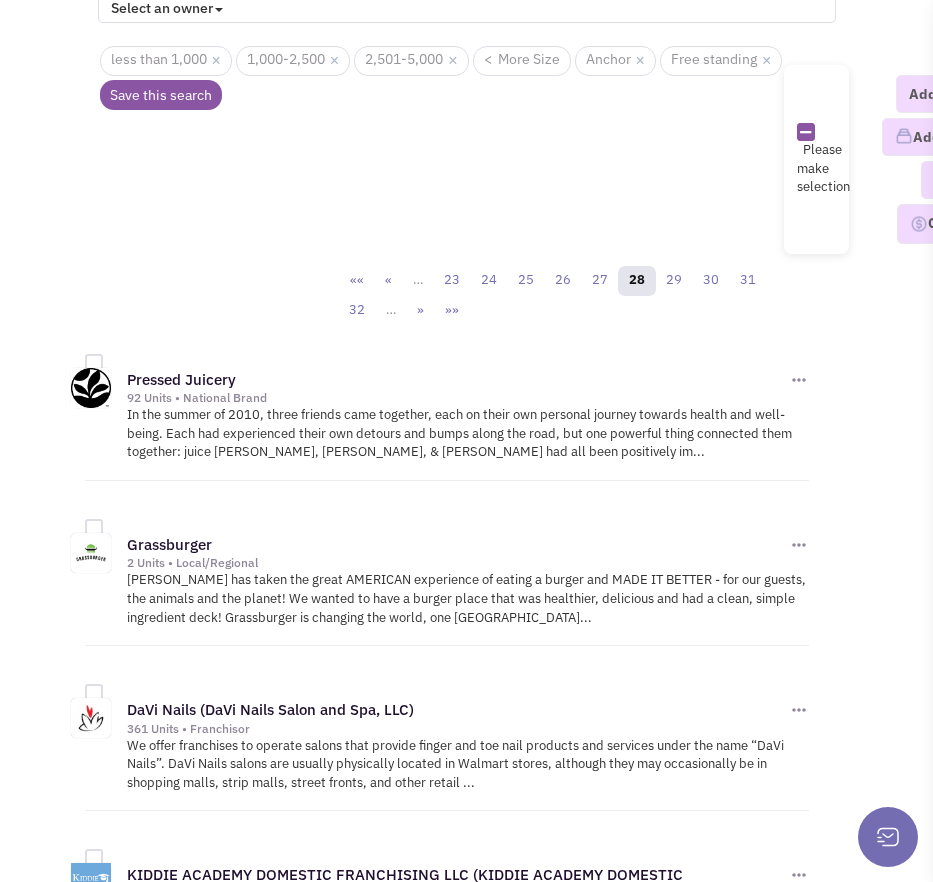 click on "Grassburger" at bounding box center (456, 545) 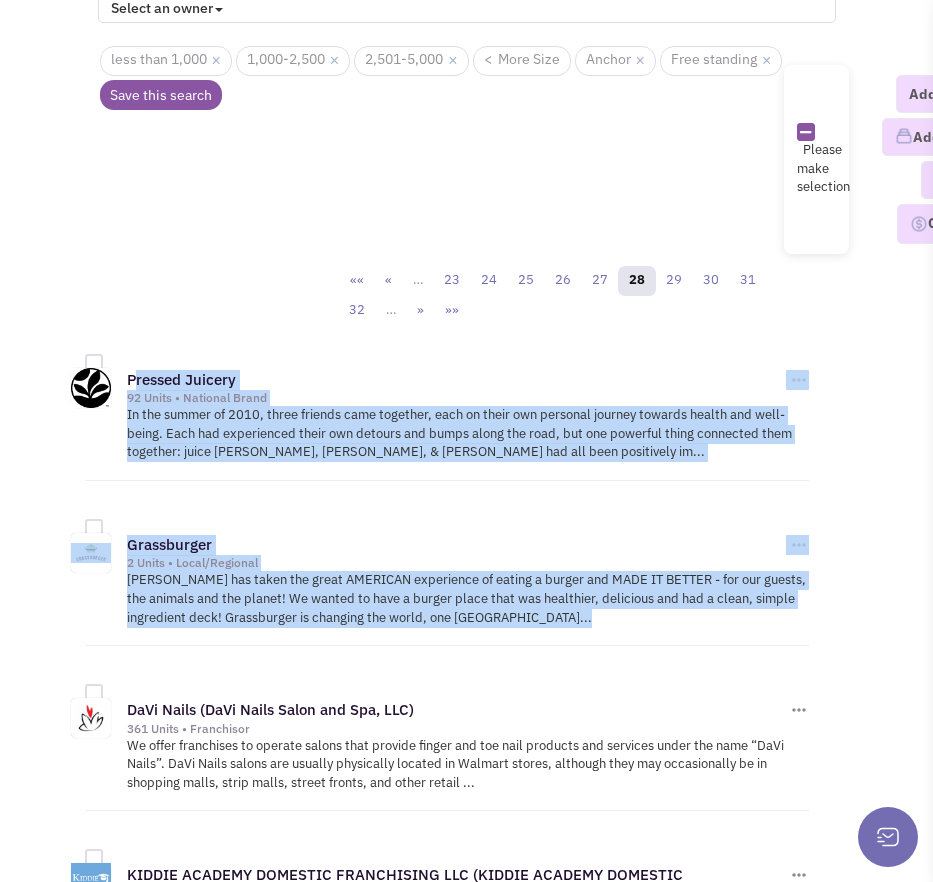 drag, startPoint x: 121, startPoint y: 369, endPoint x: 424, endPoint y: 572, distance: 364.71634 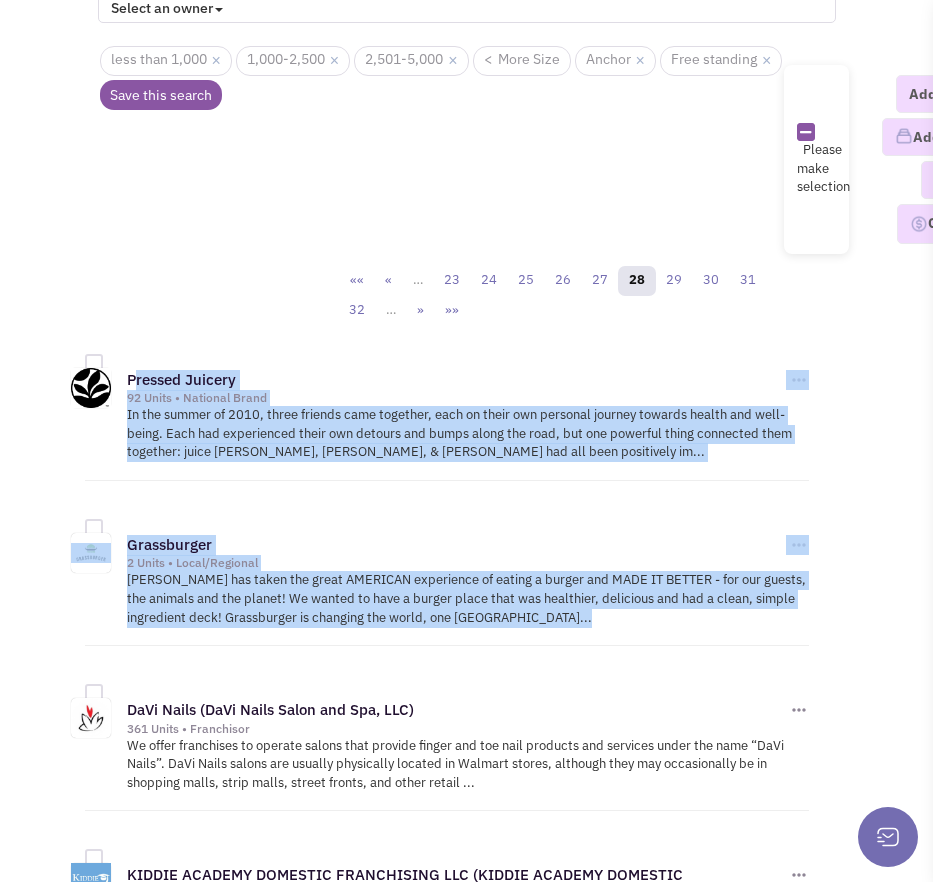 click on "Grassburger
2 Units • Local/Regional
Add to Accounts Reach out" at bounding box center [447, 581] 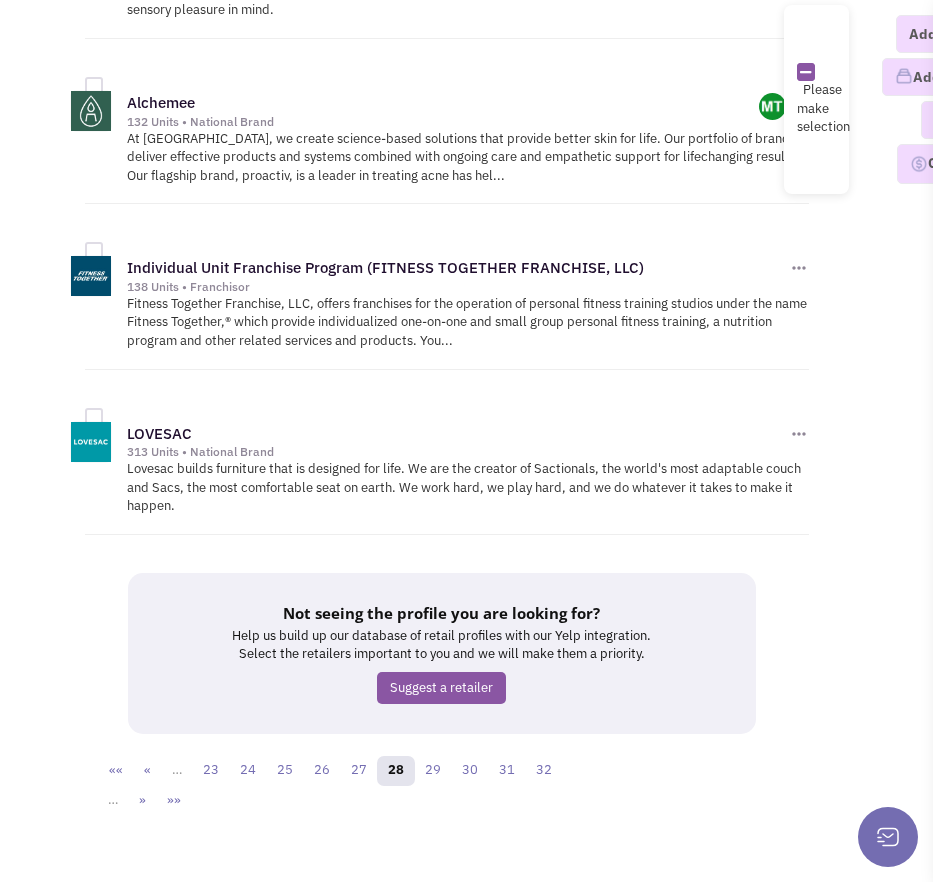scroll, scrollTop: 5854, scrollLeft: 0, axis: vertical 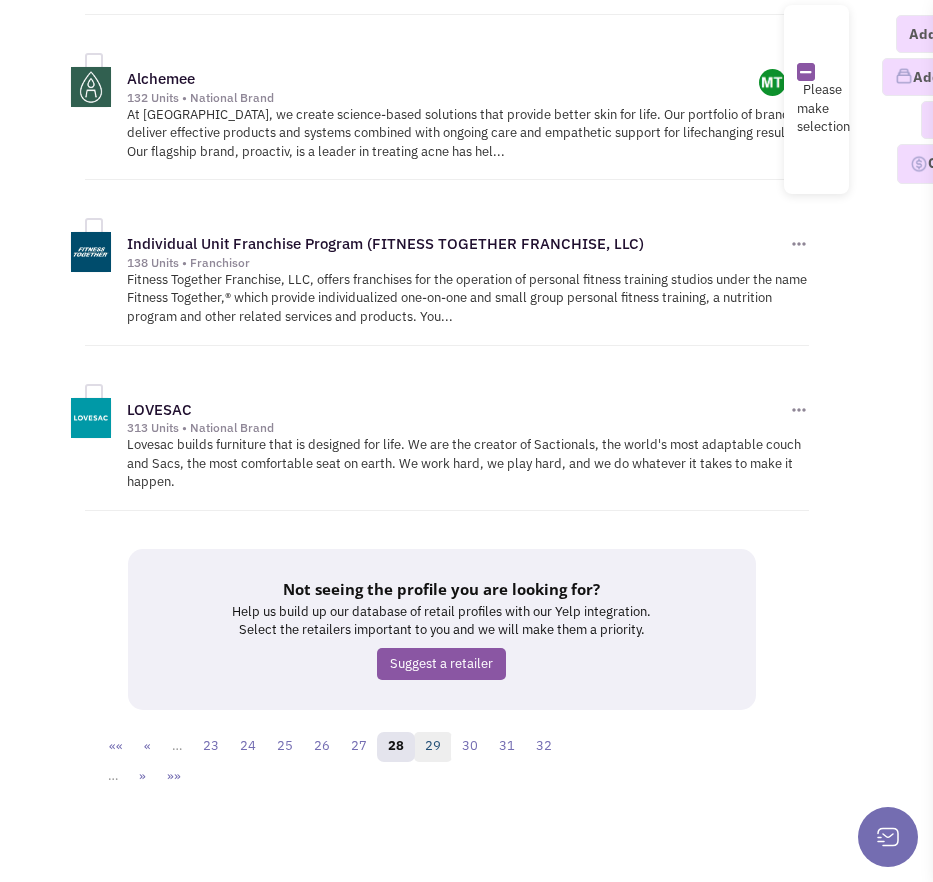 click on "29" at bounding box center (433, 747) 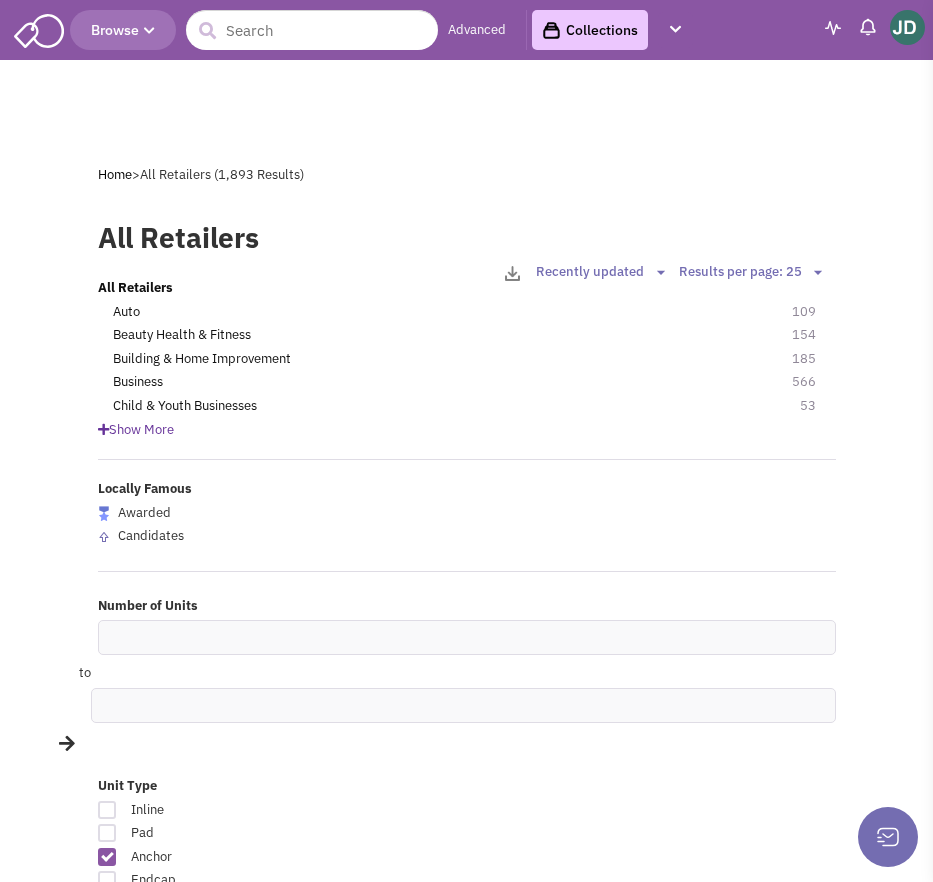 scroll, scrollTop: 204, scrollLeft: 0, axis: vertical 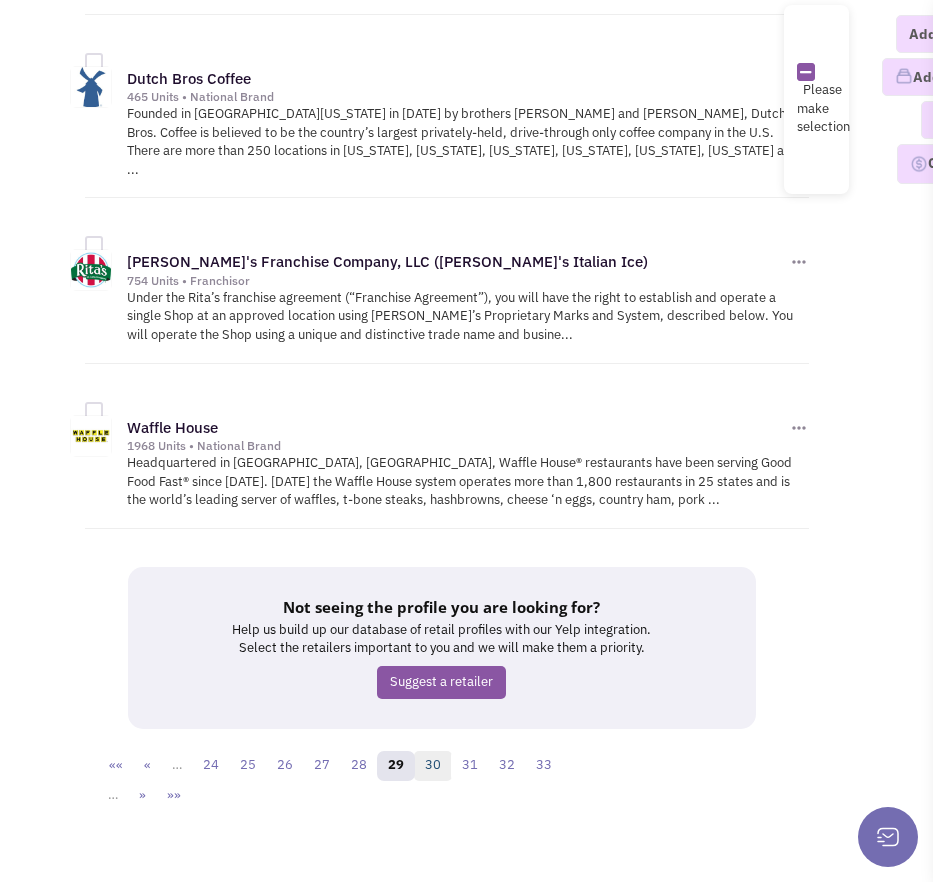 click on "30" at bounding box center [433, 766] 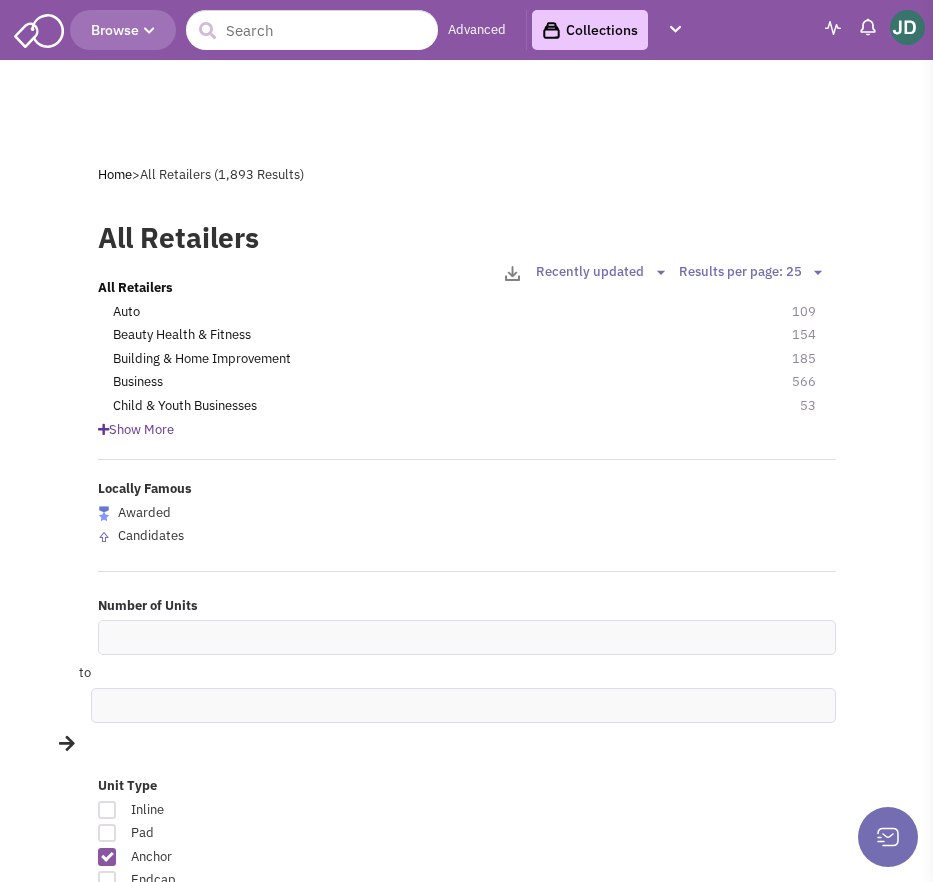 scroll, scrollTop: 0, scrollLeft: 0, axis: both 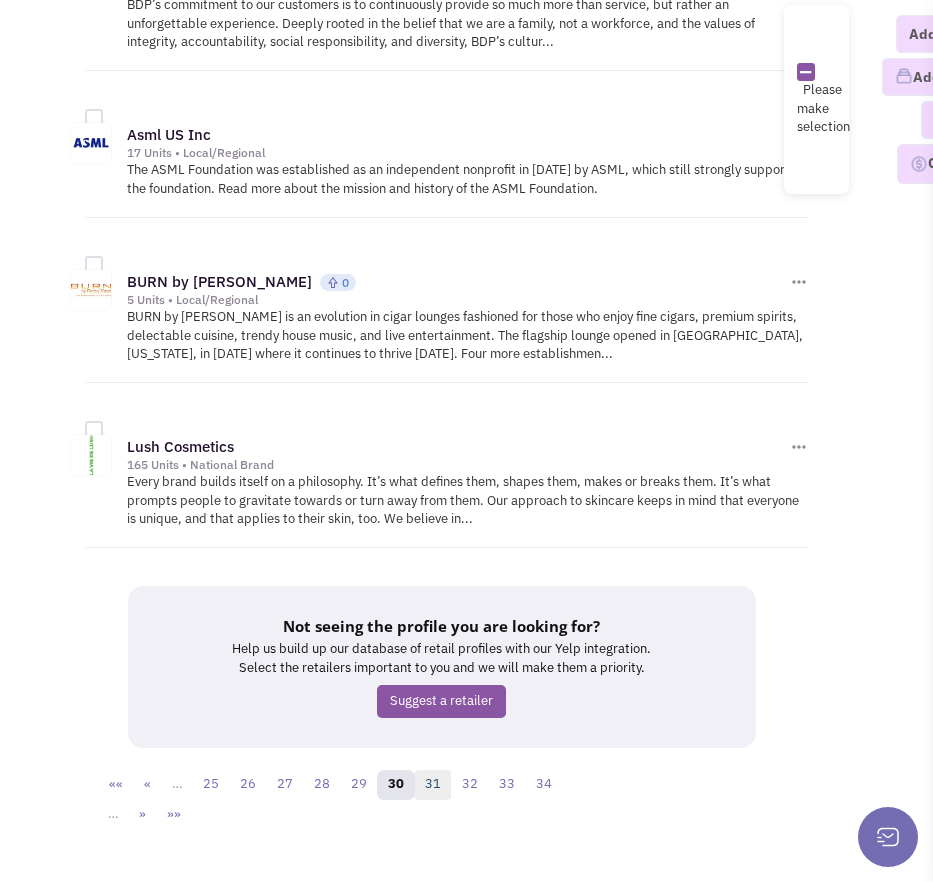 click on "31" at bounding box center [433, 785] 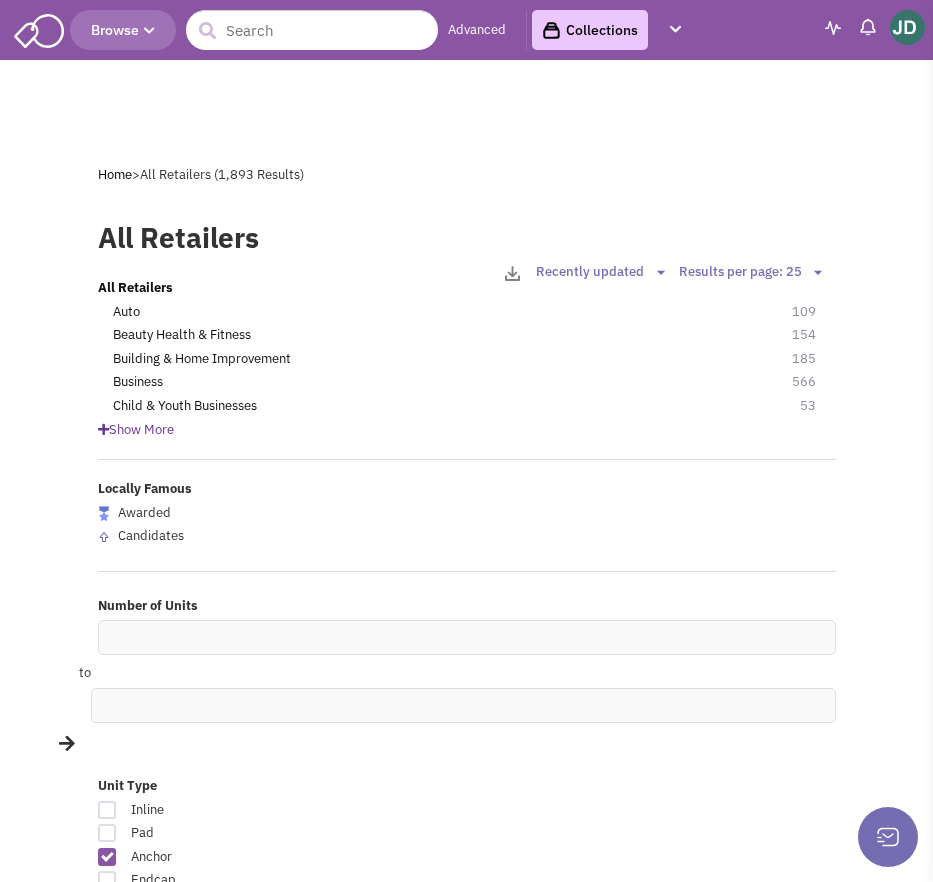 scroll, scrollTop: 0, scrollLeft: 0, axis: both 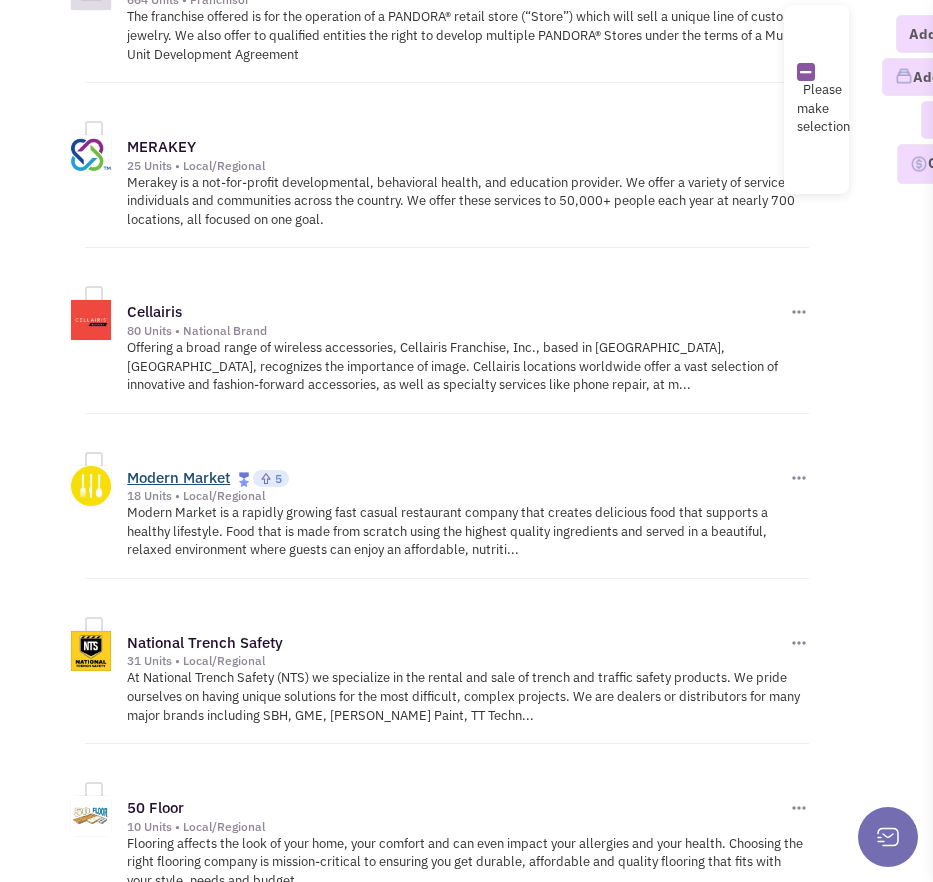 click on "Modern Market" at bounding box center (178, 477) 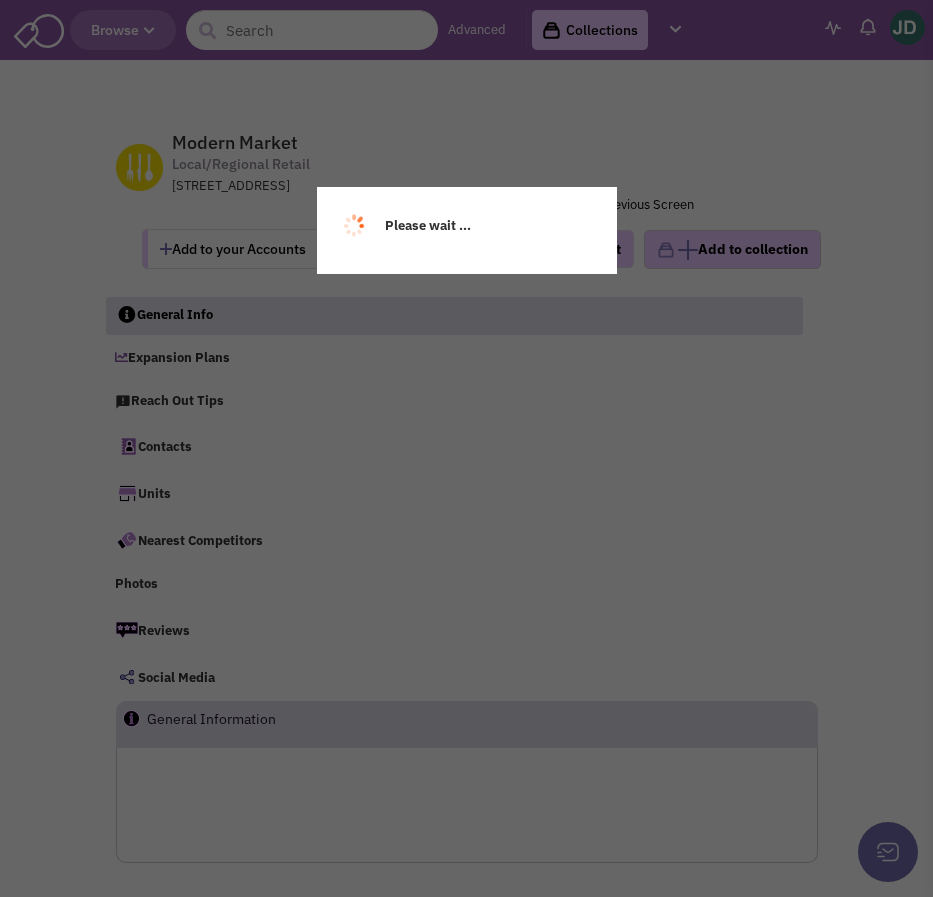 scroll, scrollTop: 0, scrollLeft: 0, axis: both 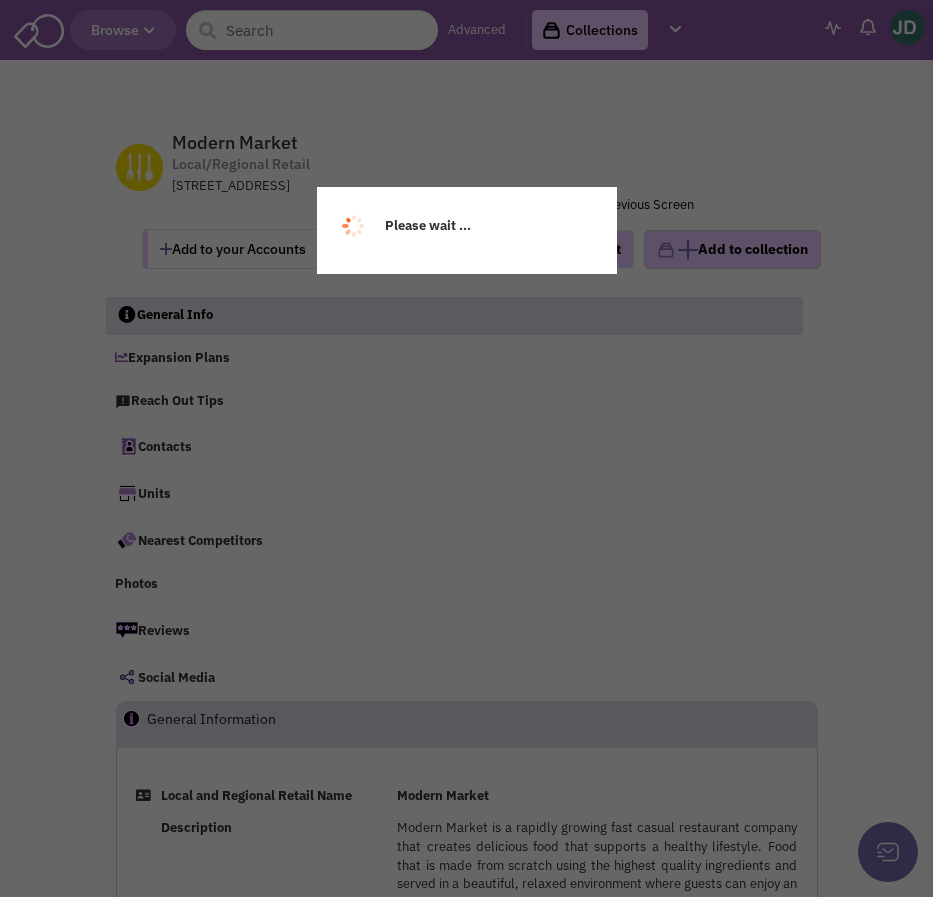 select 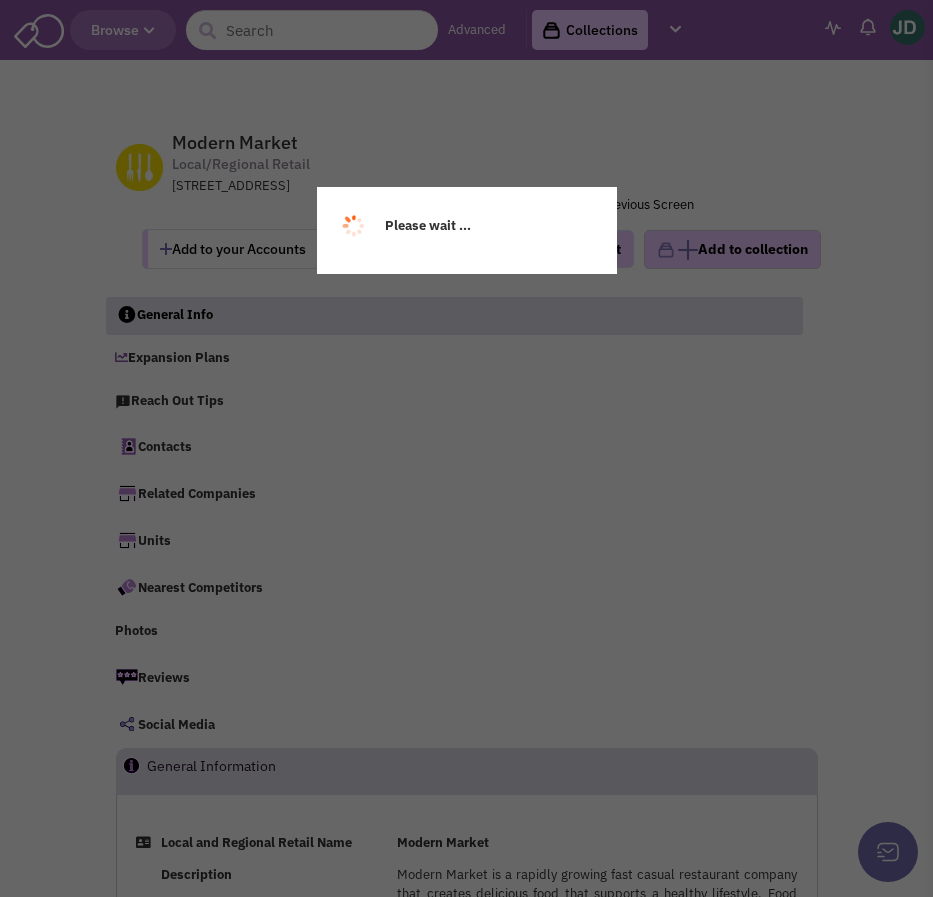 select 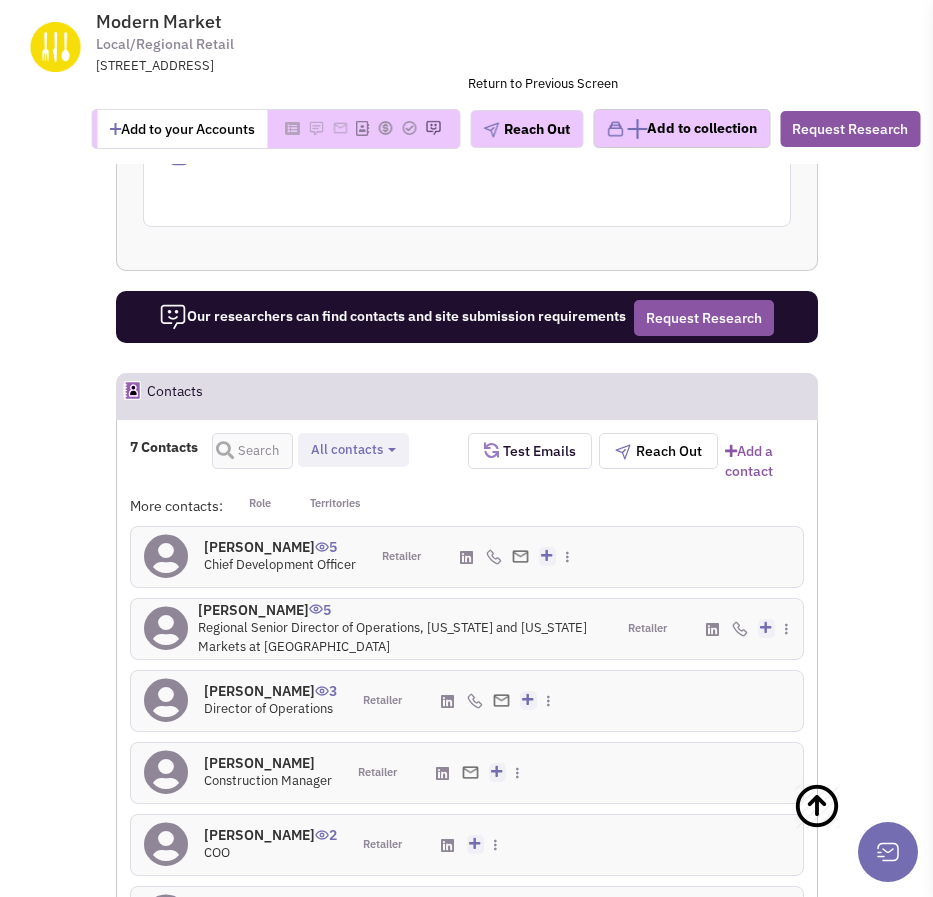 scroll, scrollTop: 3517, scrollLeft: 0, axis: vertical 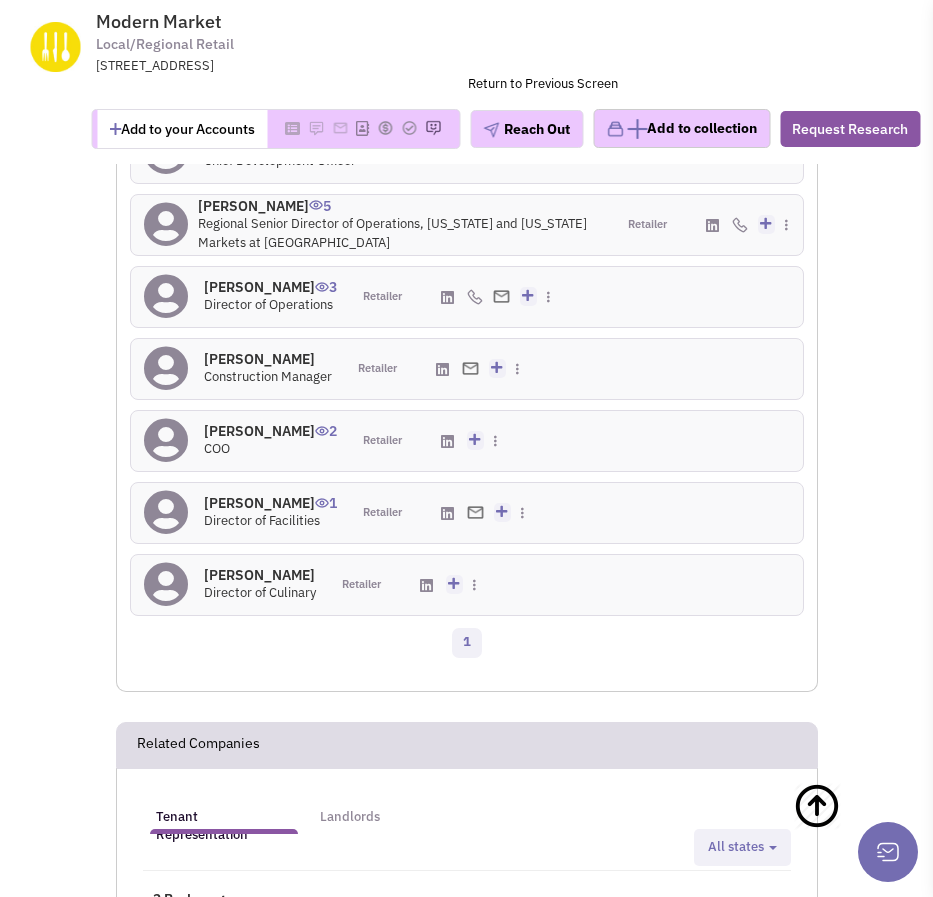 click on "Katy  Stocks
3" at bounding box center [270, 287] 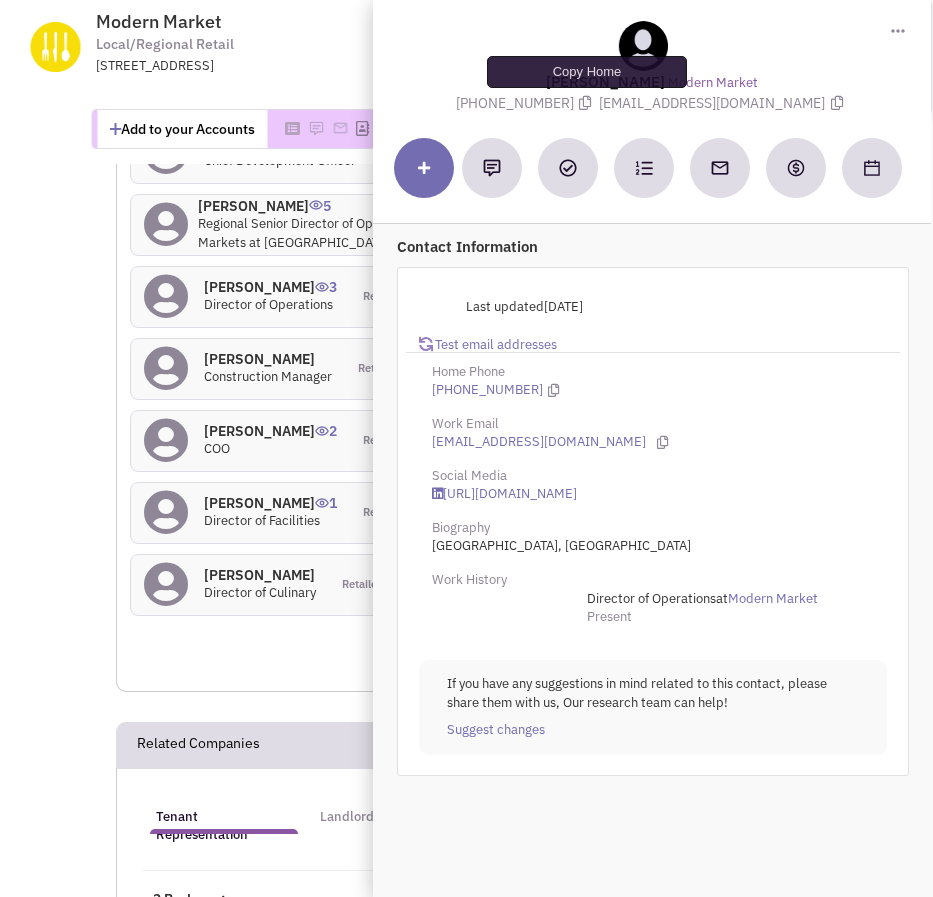click at bounding box center (586, 103) 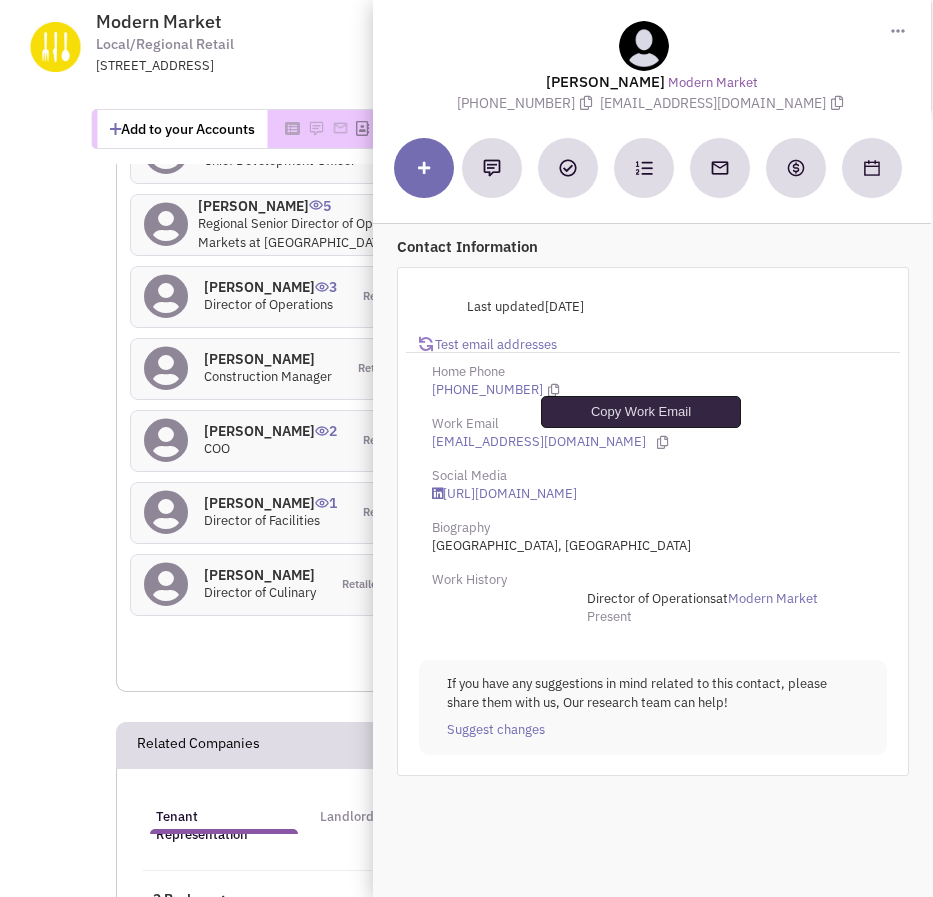 click at bounding box center [662, 442] 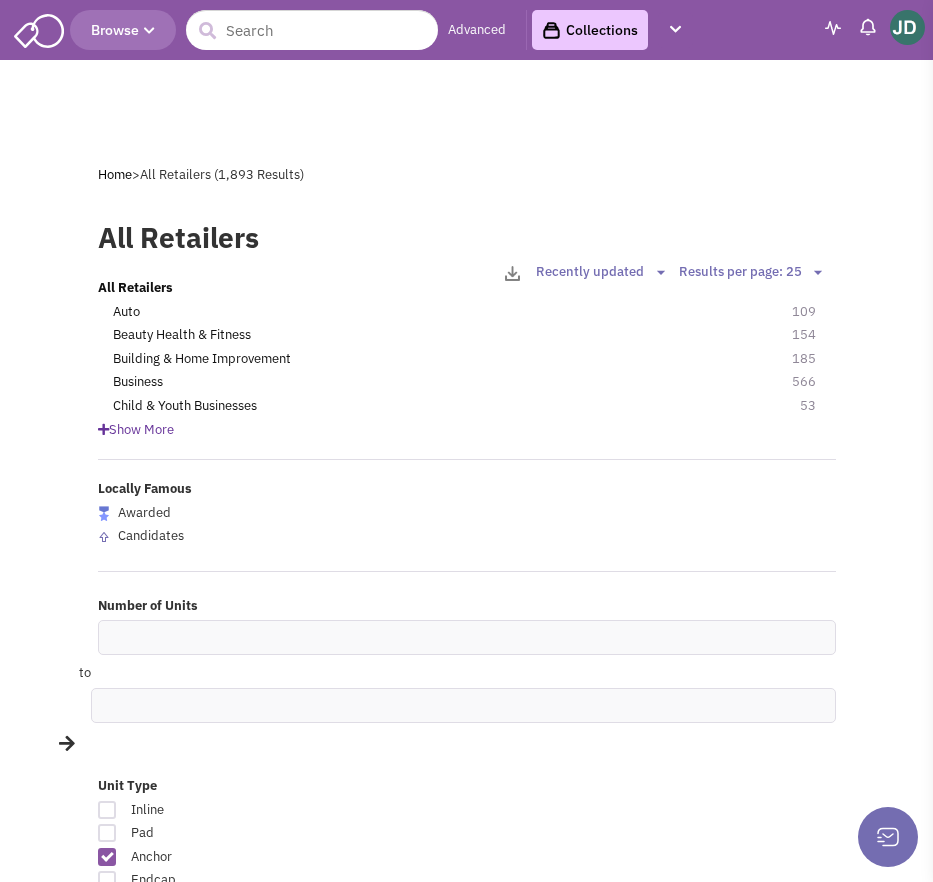scroll, scrollTop: 3616, scrollLeft: 0, axis: vertical 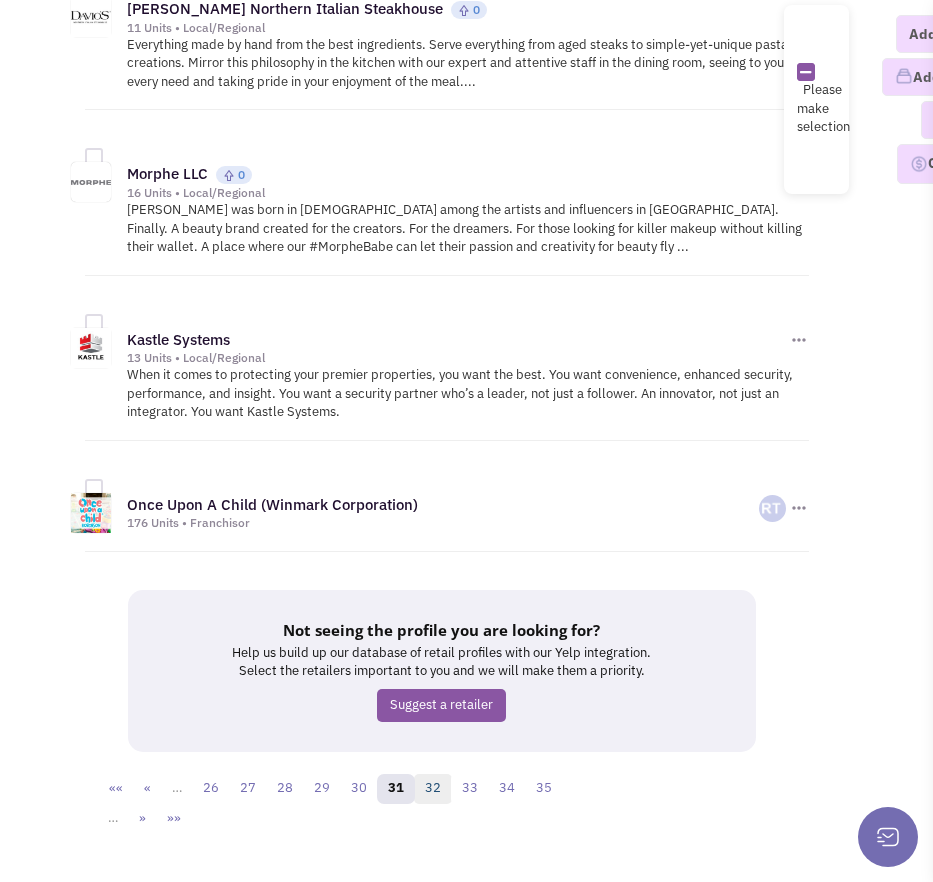 click on "32" at bounding box center (433, 789) 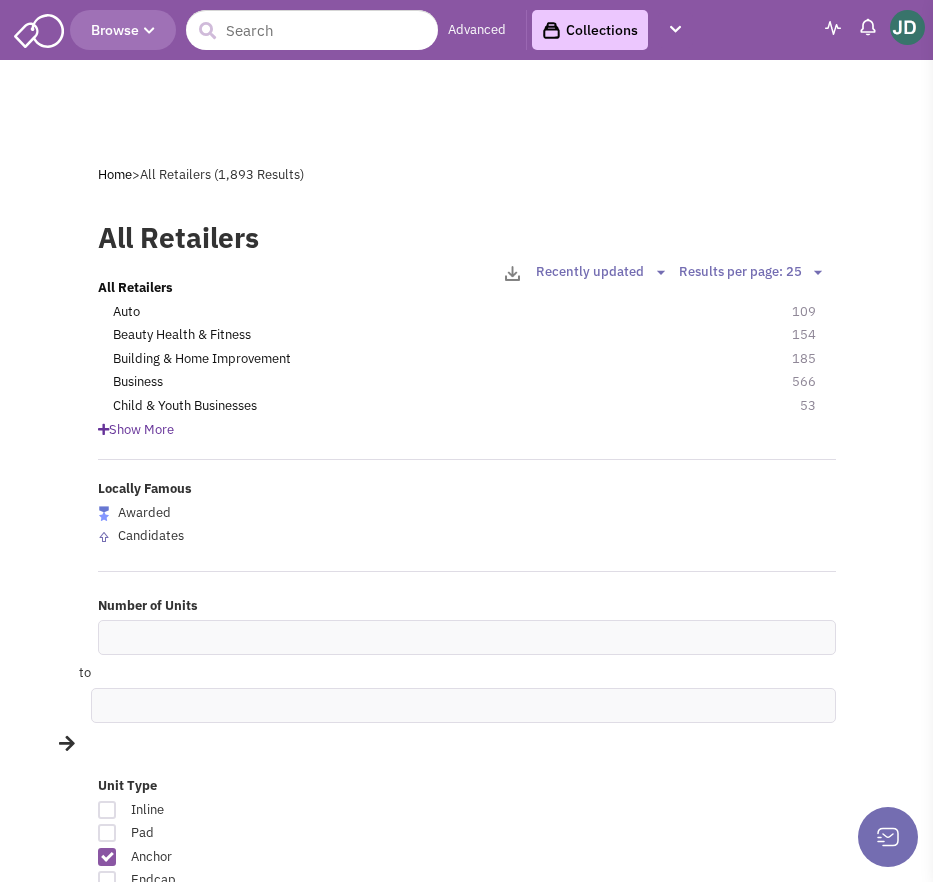 scroll, scrollTop: 0, scrollLeft: 0, axis: both 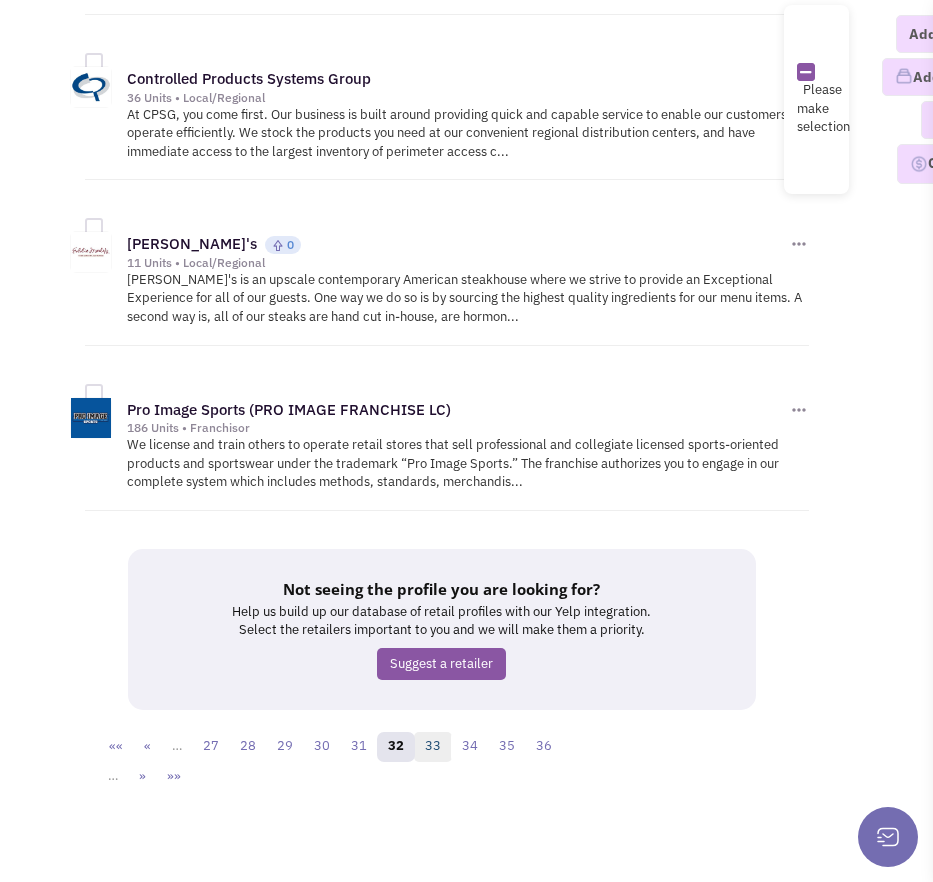 click on "33" 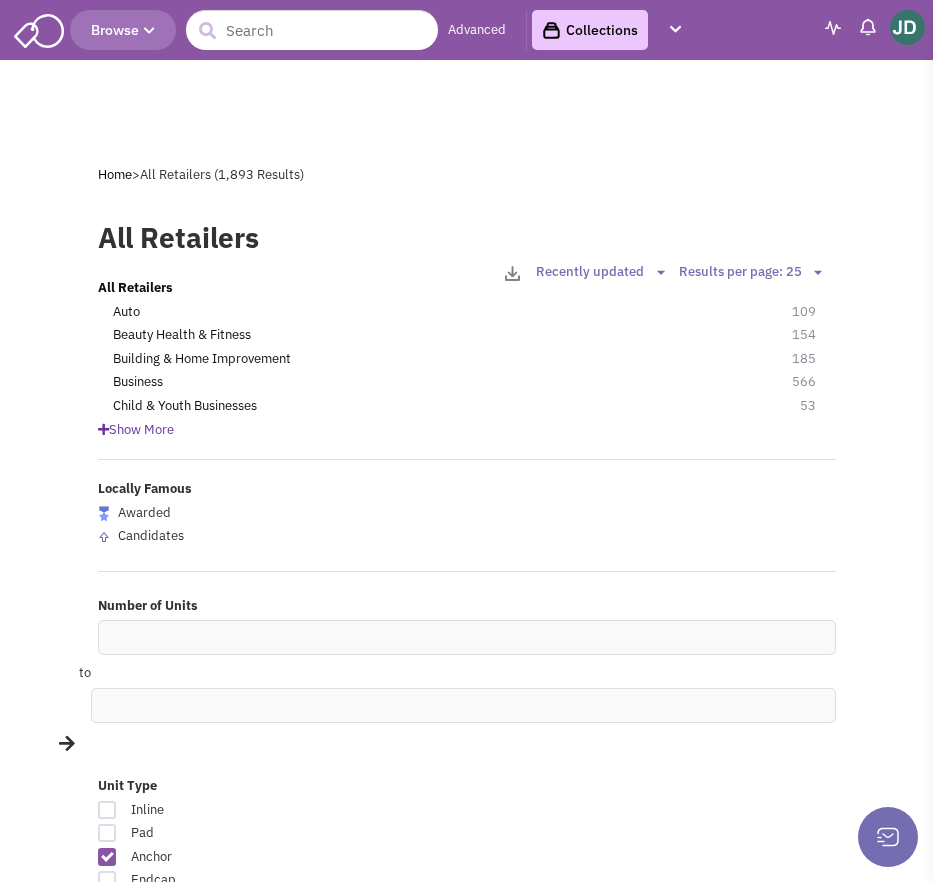 scroll, scrollTop: 0, scrollLeft: 0, axis: both 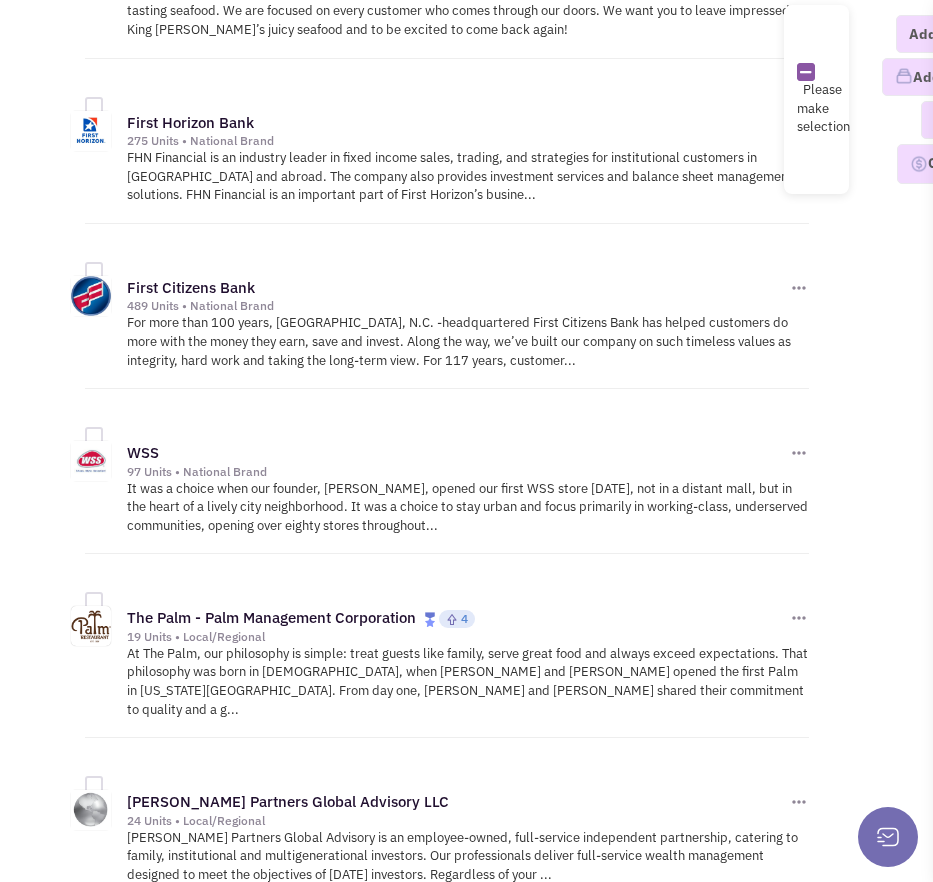 drag, startPoint x: 326, startPoint y: 476, endPoint x: 448, endPoint y: 517, distance: 128.7051 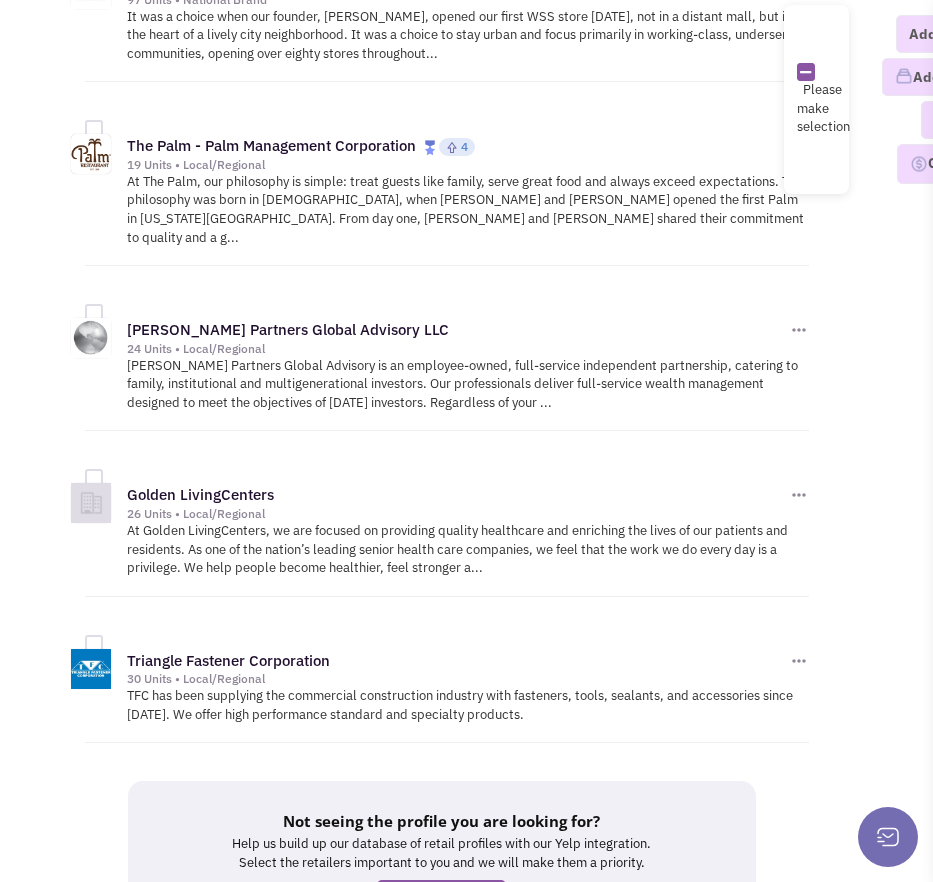 scroll, scrollTop: 5832, scrollLeft: 0, axis: vertical 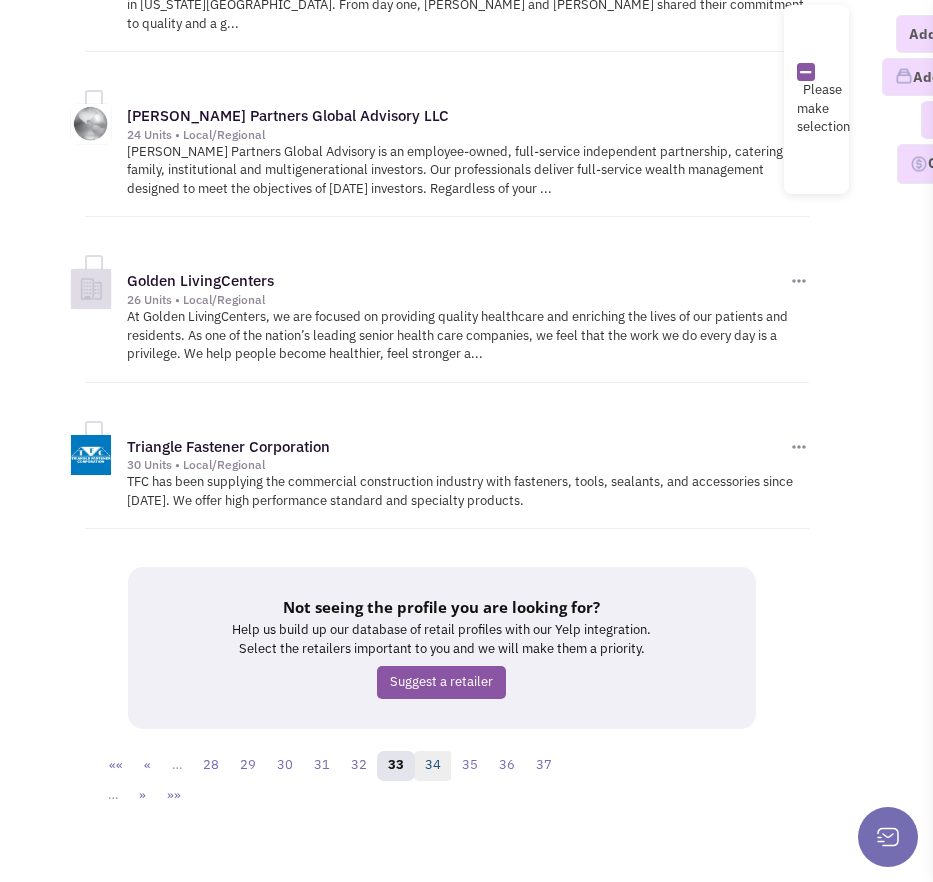 click on "34" at bounding box center [433, 766] 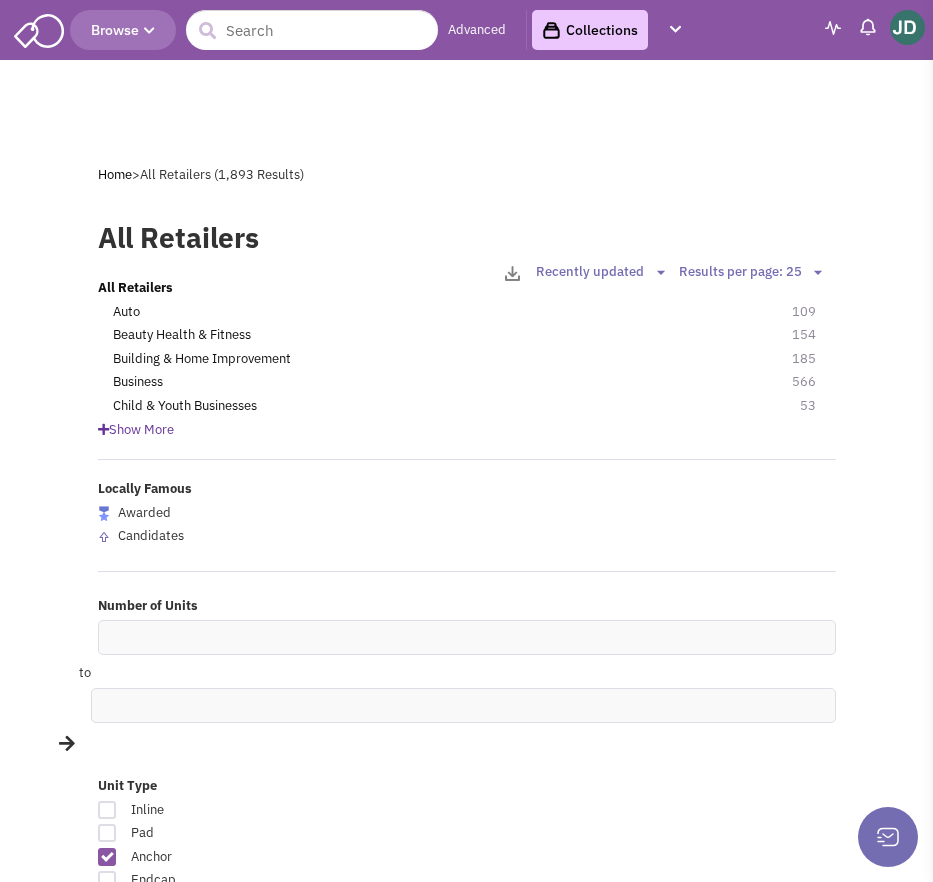 scroll, scrollTop: 0, scrollLeft: 0, axis: both 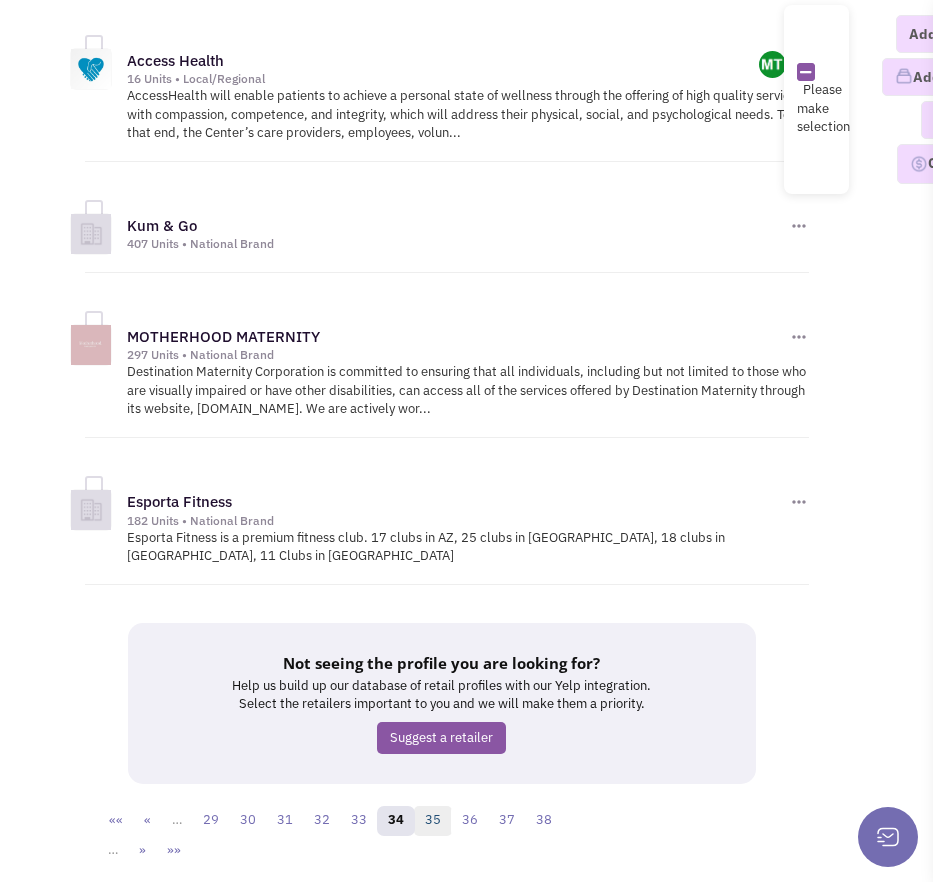 click on "35" at bounding box center (433, 821) 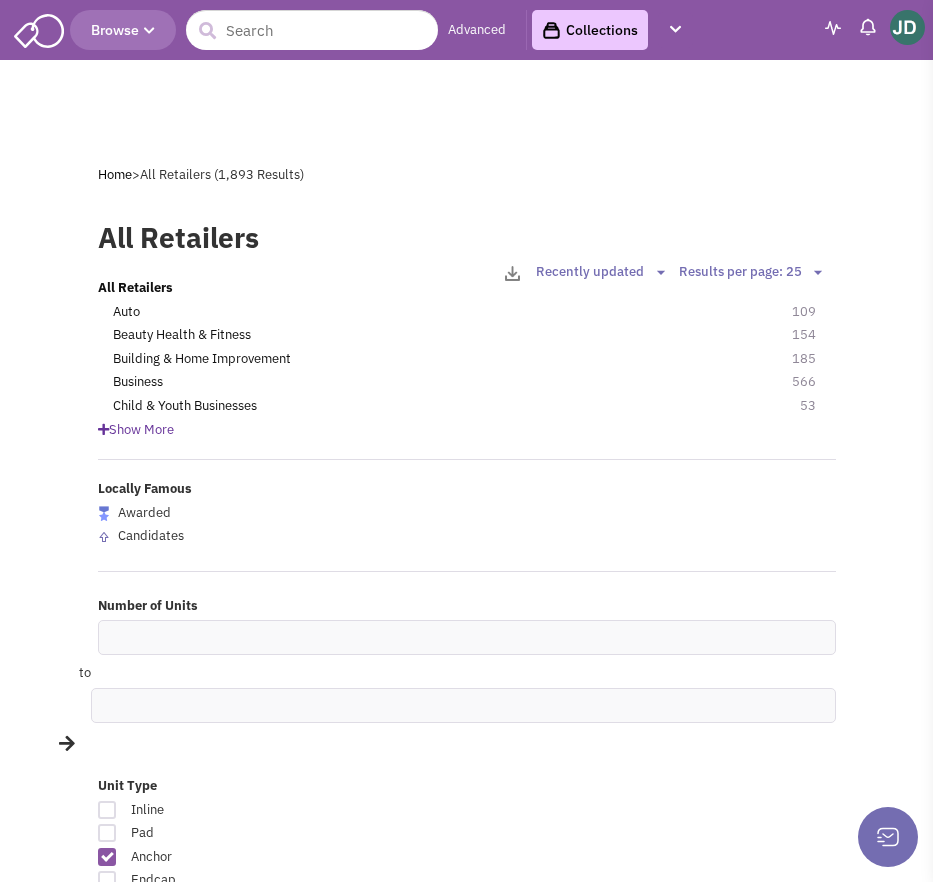 scroll, scrollTop: 0, scrollLeft: 0, axis: both 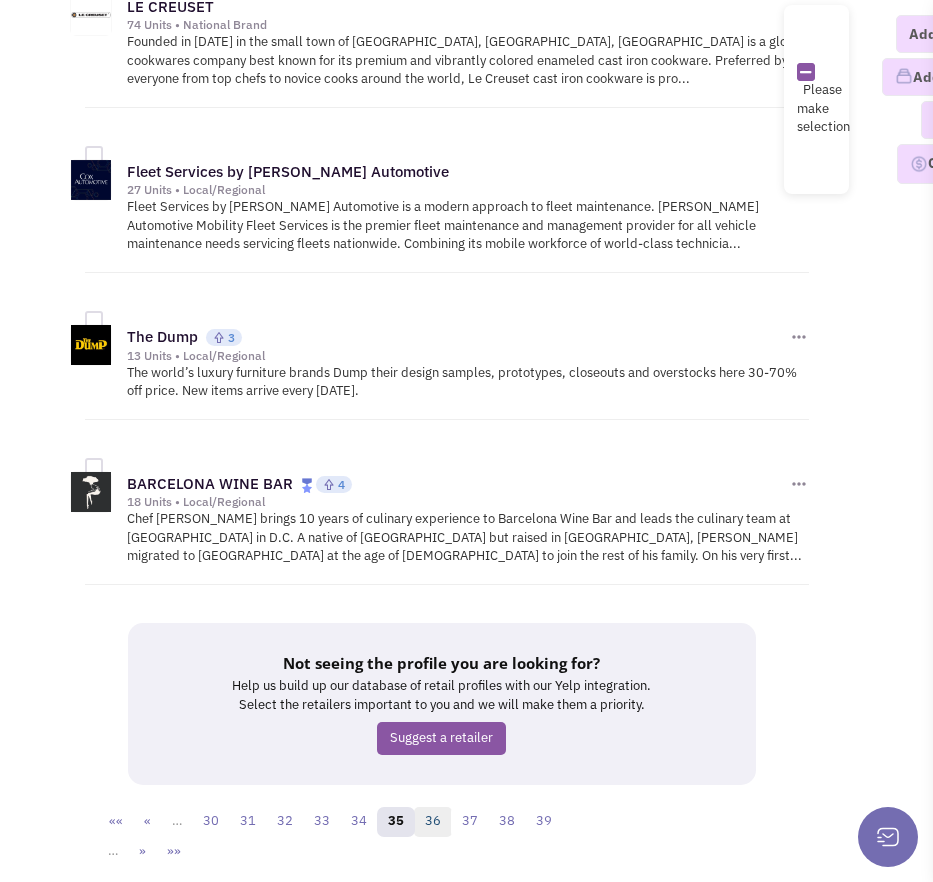 click on "36" at bounding box center (433, 822) 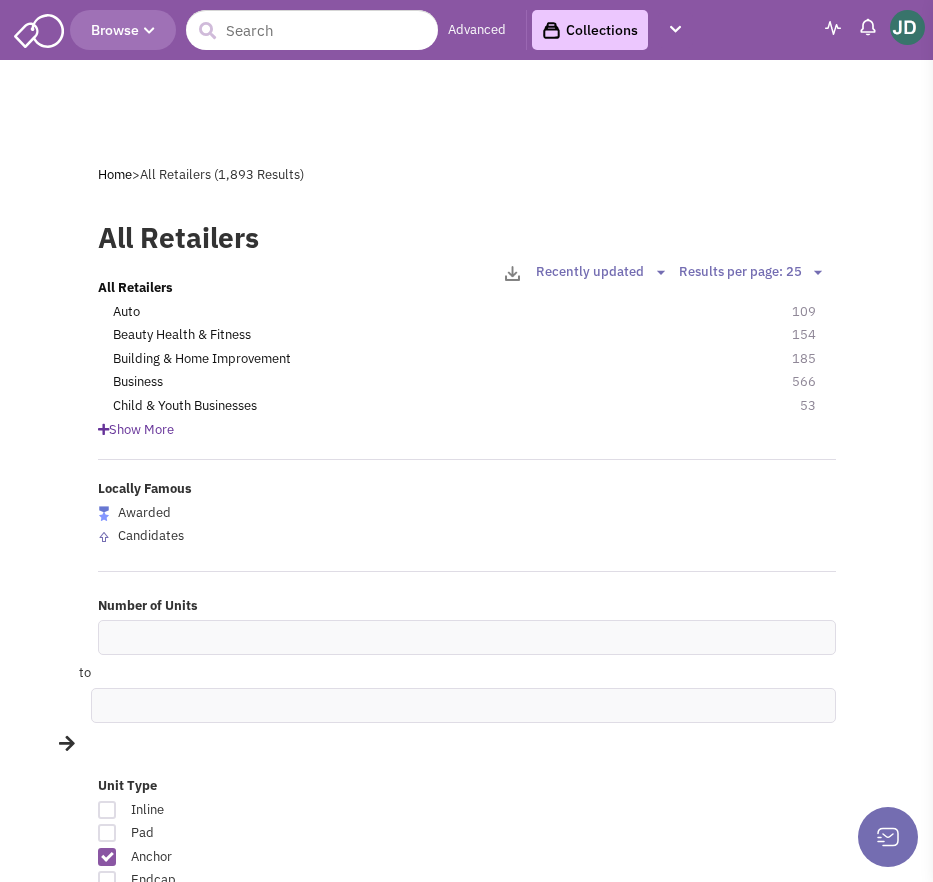 scroll, scrollTop: 0, scrollLeft: 0, axis: both 